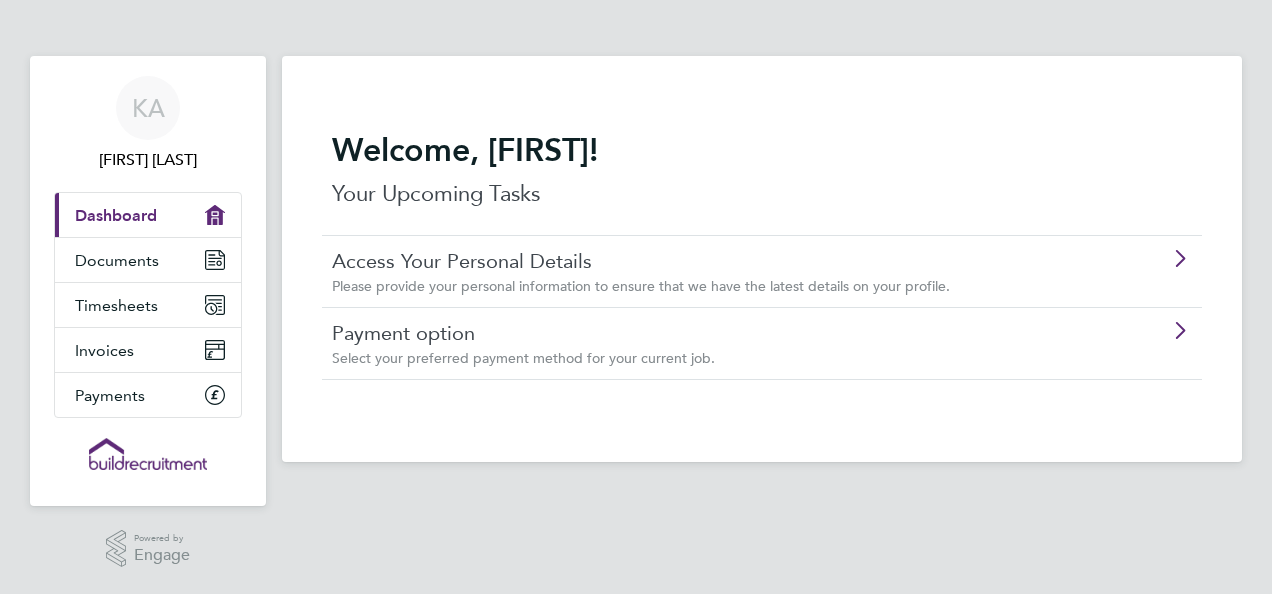scroll, scrollTop: 0, scrollLeft: 0, axis: both 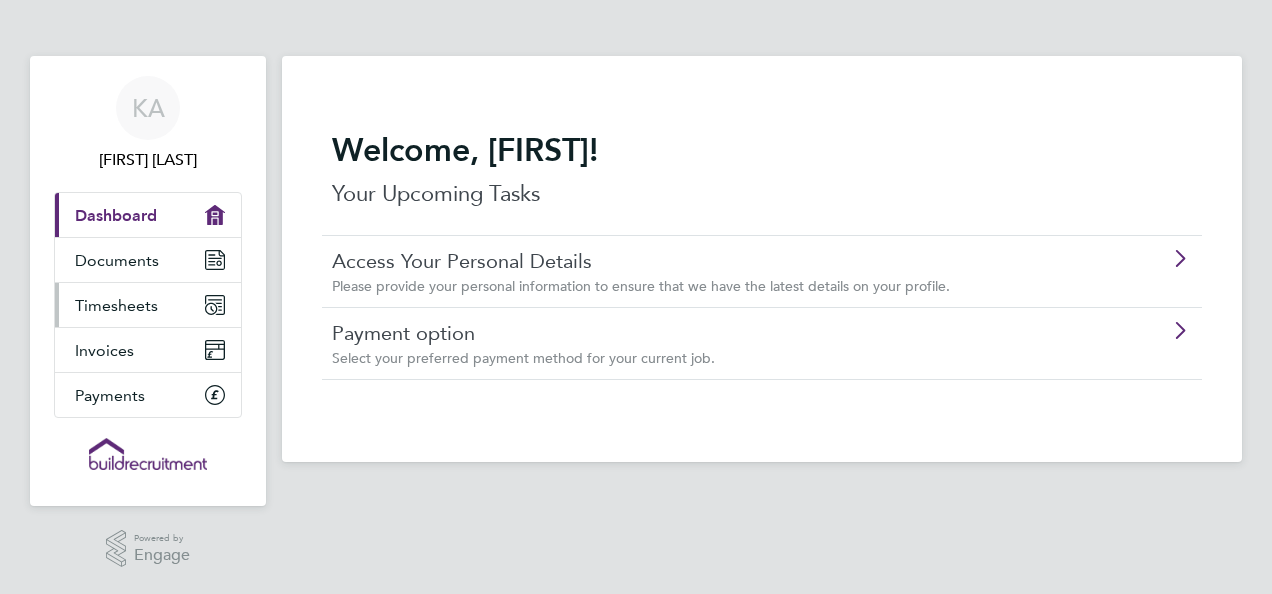 click on "Timesheets" at bounding box center [148, 305] 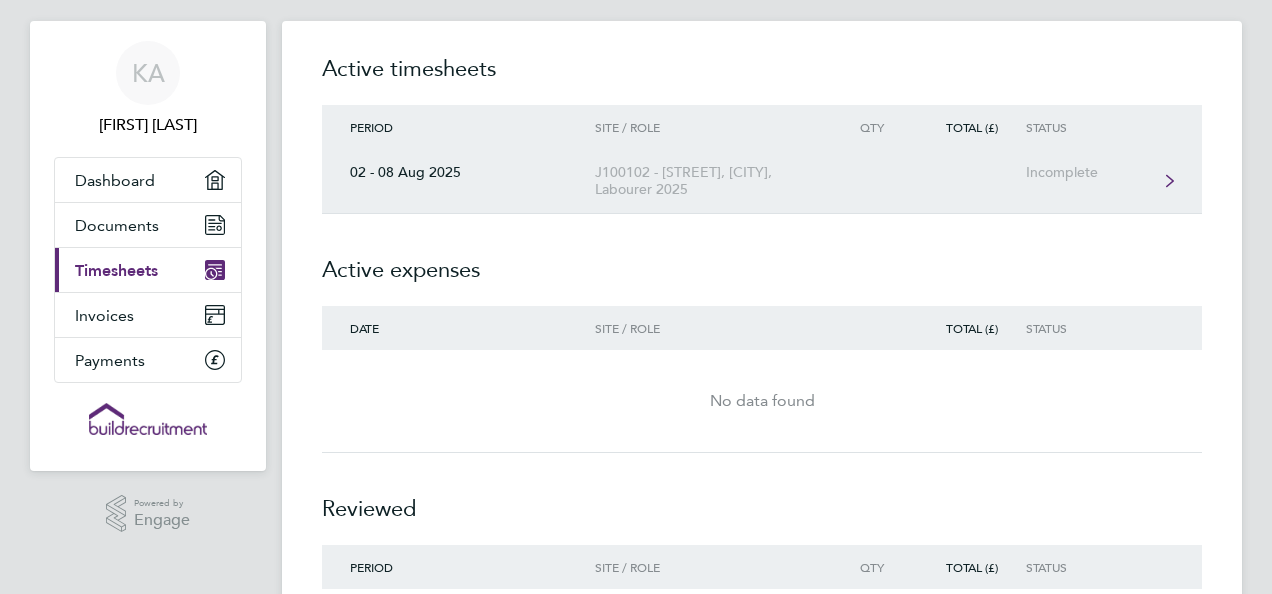 scroll, scrollTop: 32, scrollLeft: 0, axis: vertical 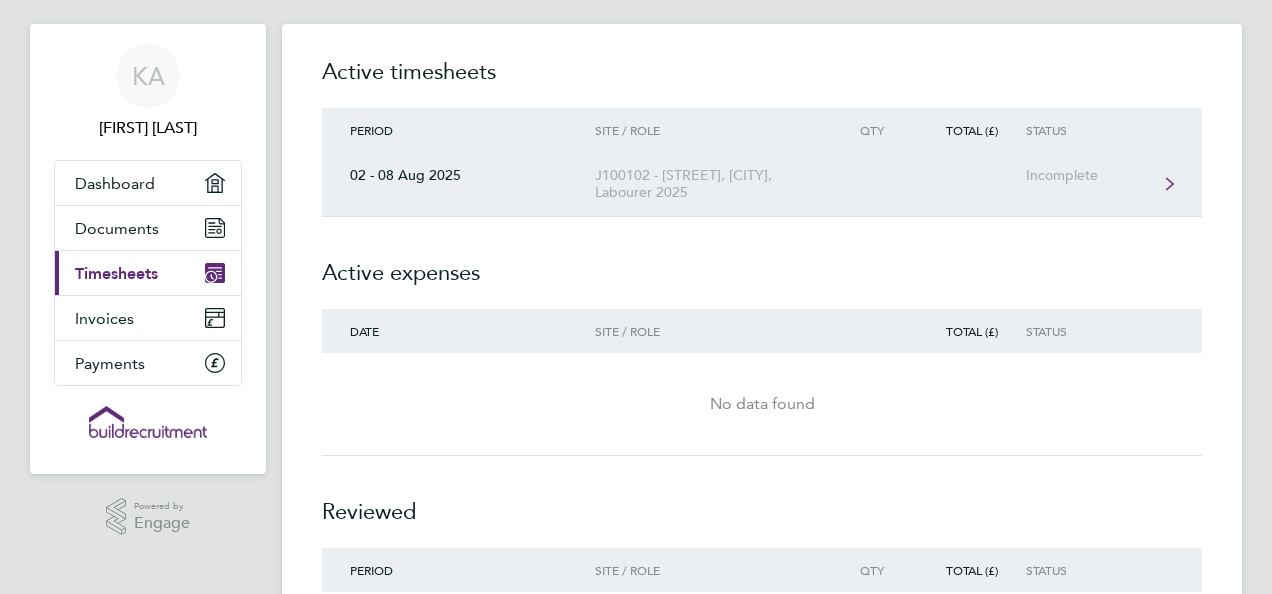 click on "J100102 - [STREET], [CITY], Labourer 2025" 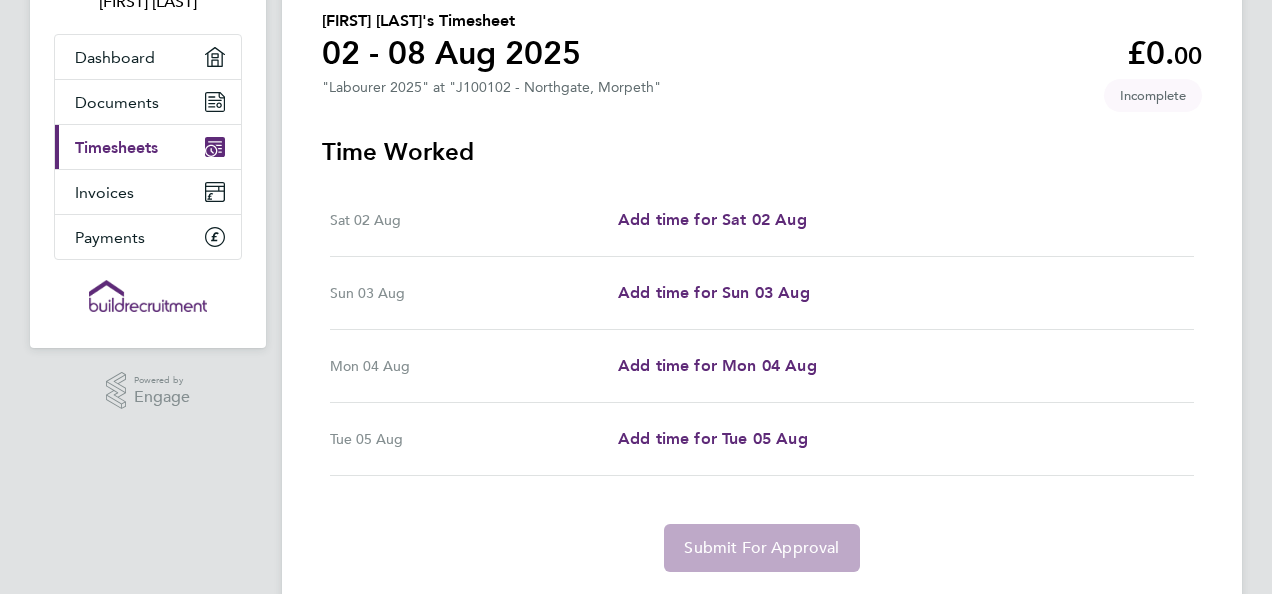 scroll, scrollTop: 166, scrollLeft: 0, axis: vertical 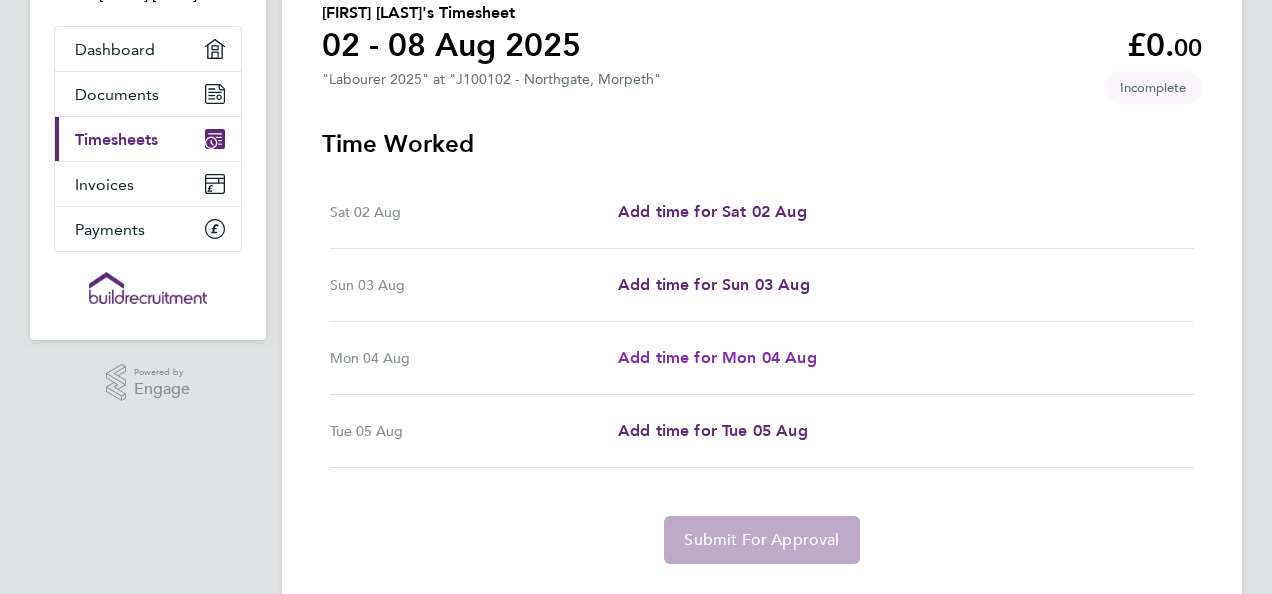 click on "Add time for Mon 04 Aug" at bounding box center [717, 357] 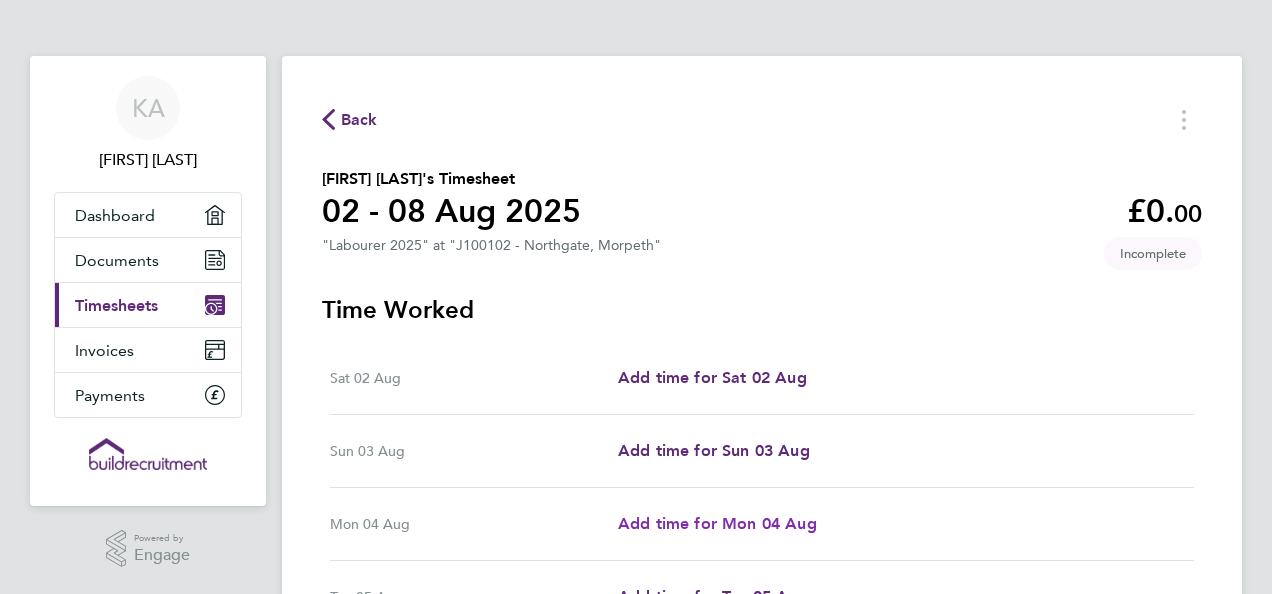 select on "30" 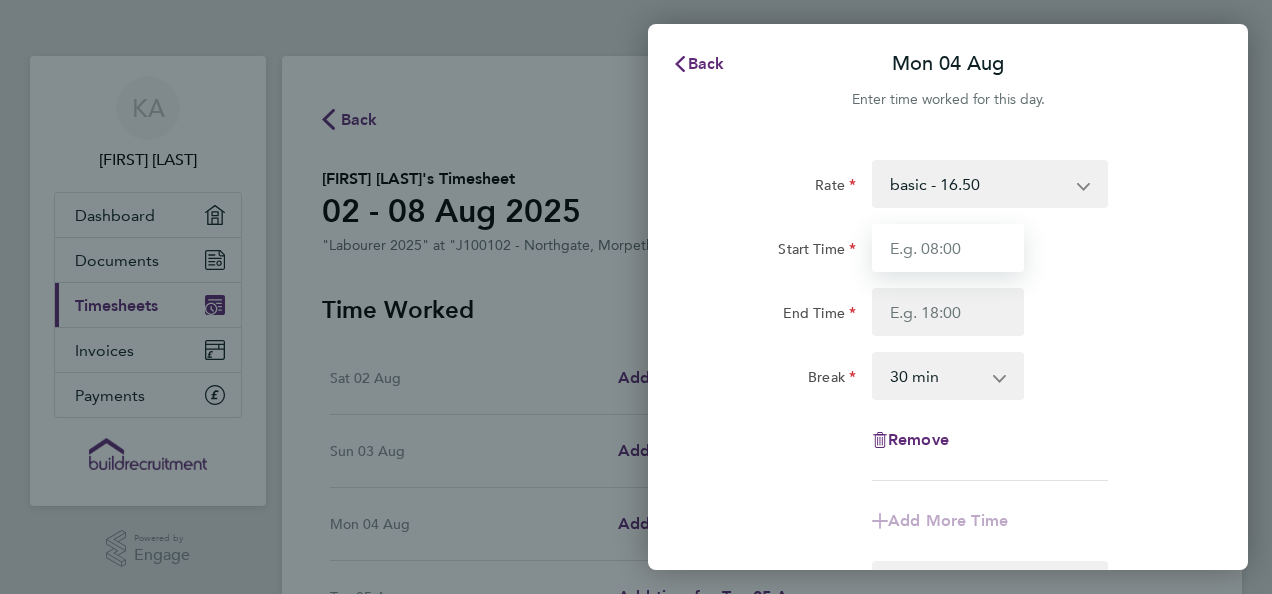 click on "Start Time" at bounding box center (948, 248) 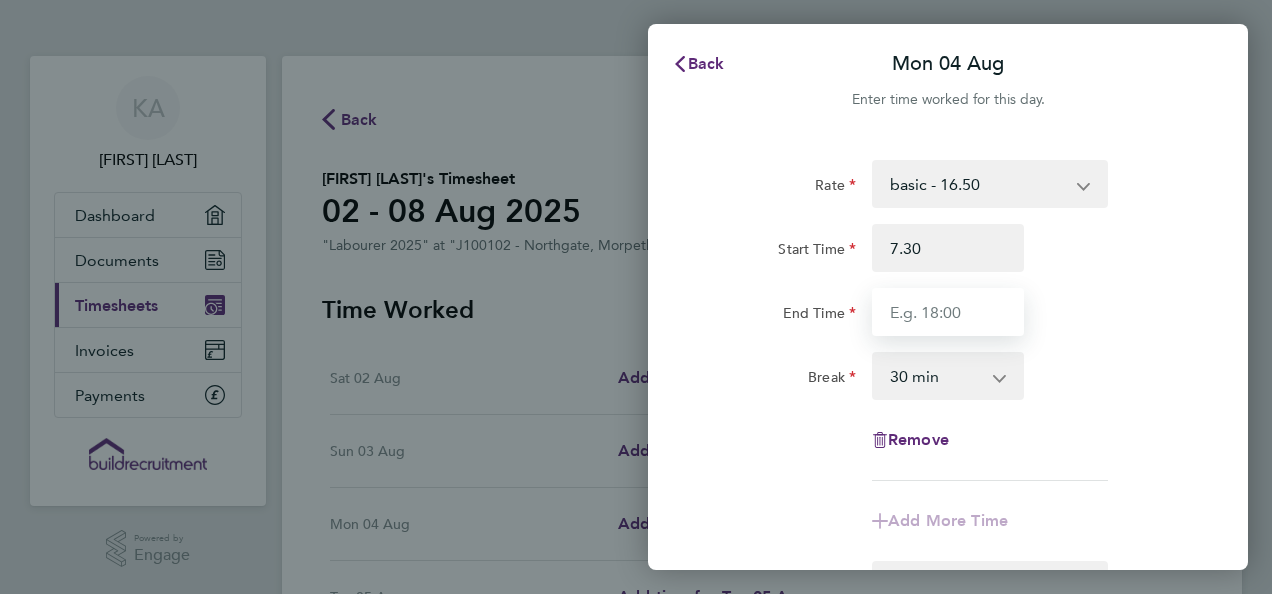 type on "07:30" 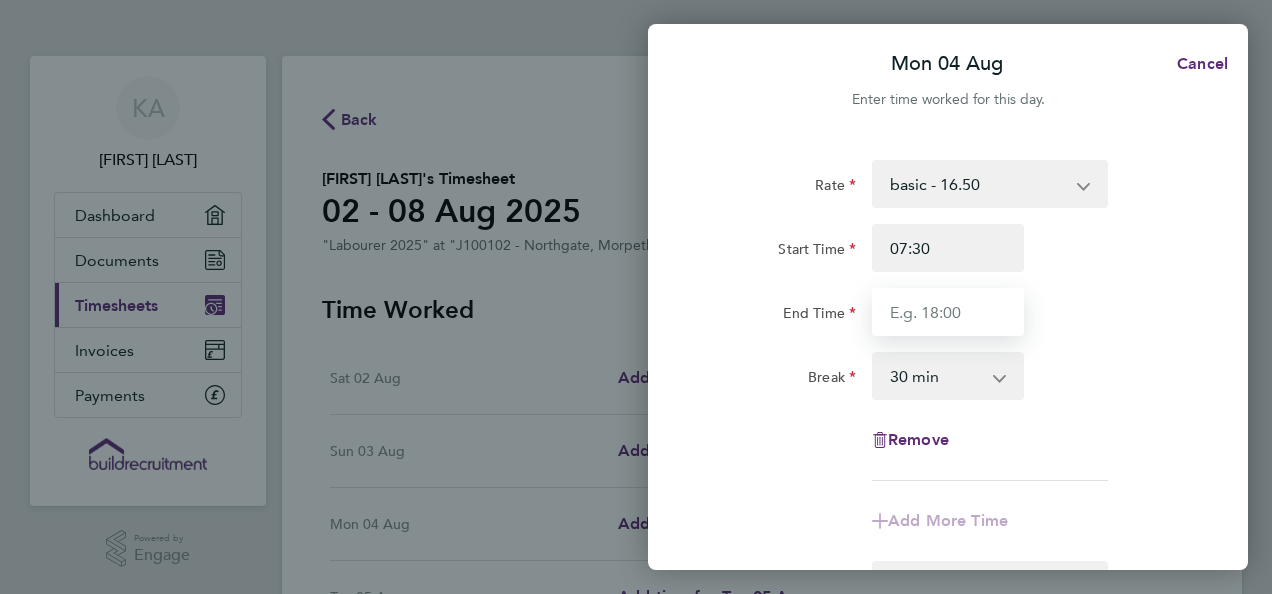 click on "End Time" at bounding box center [948, 312] 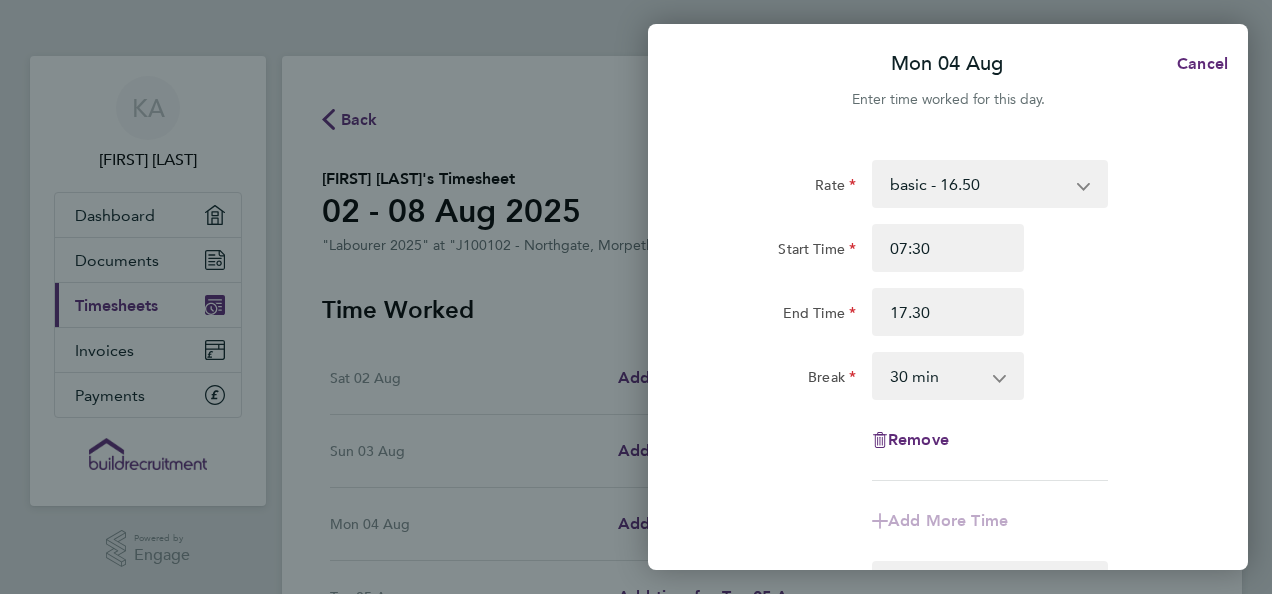 type on "17:30" 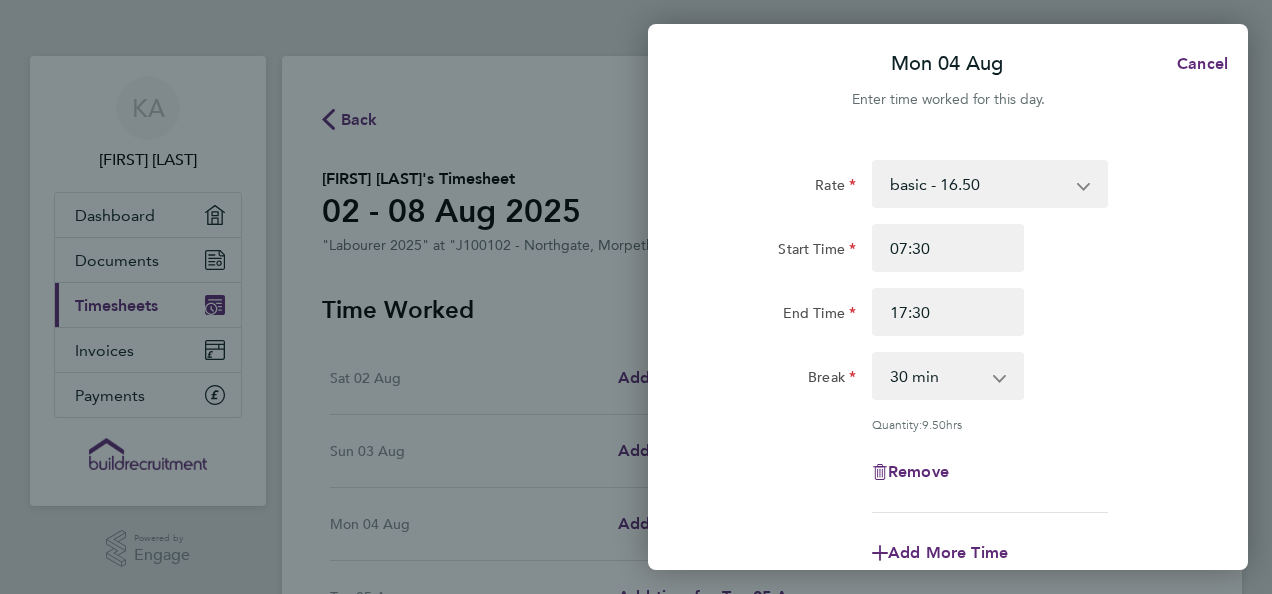 click 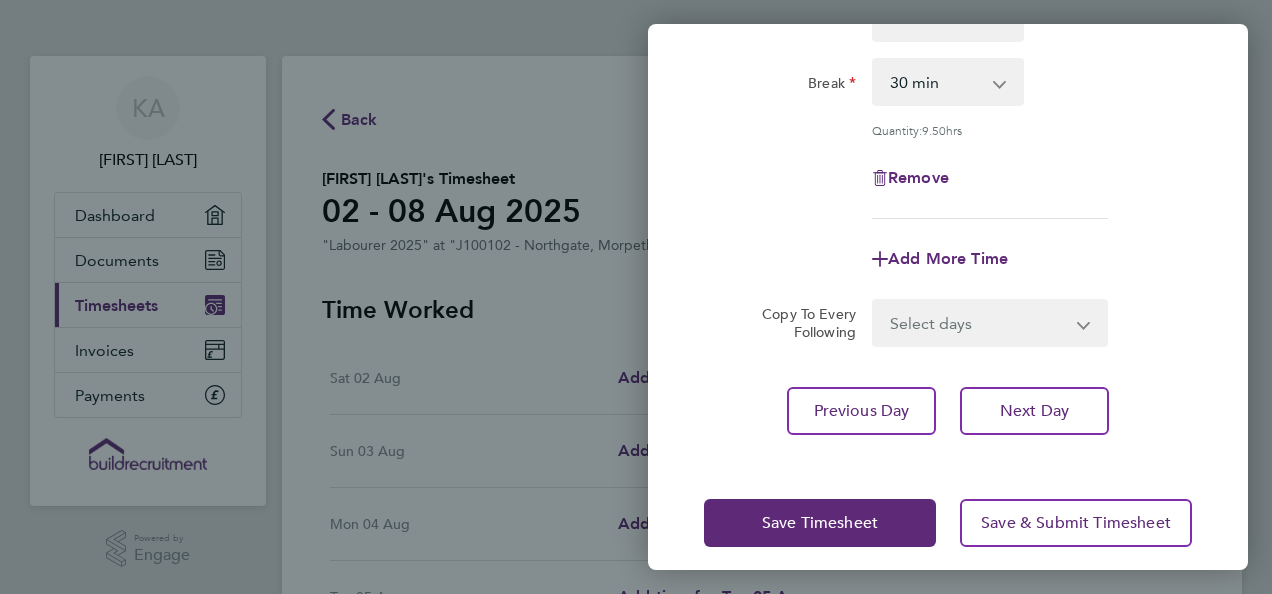 scroll, scrollTop: 295, scrollLeft: 0, axis: vertical 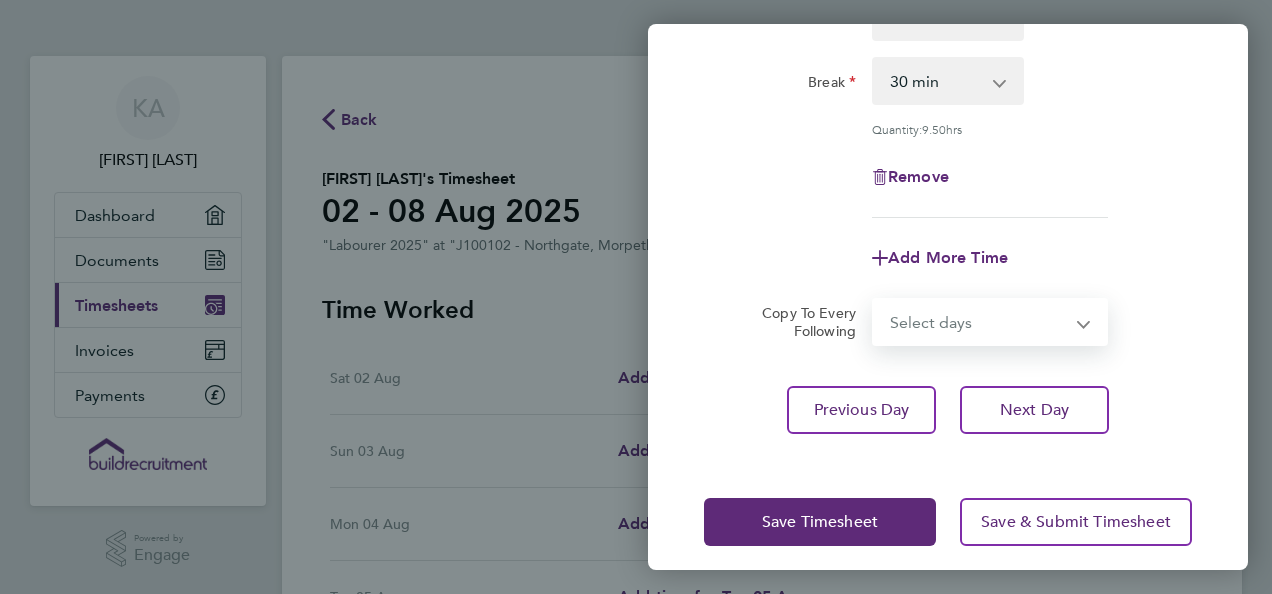 click on "Select days   Tuesday" at bounding box center [979, 322] 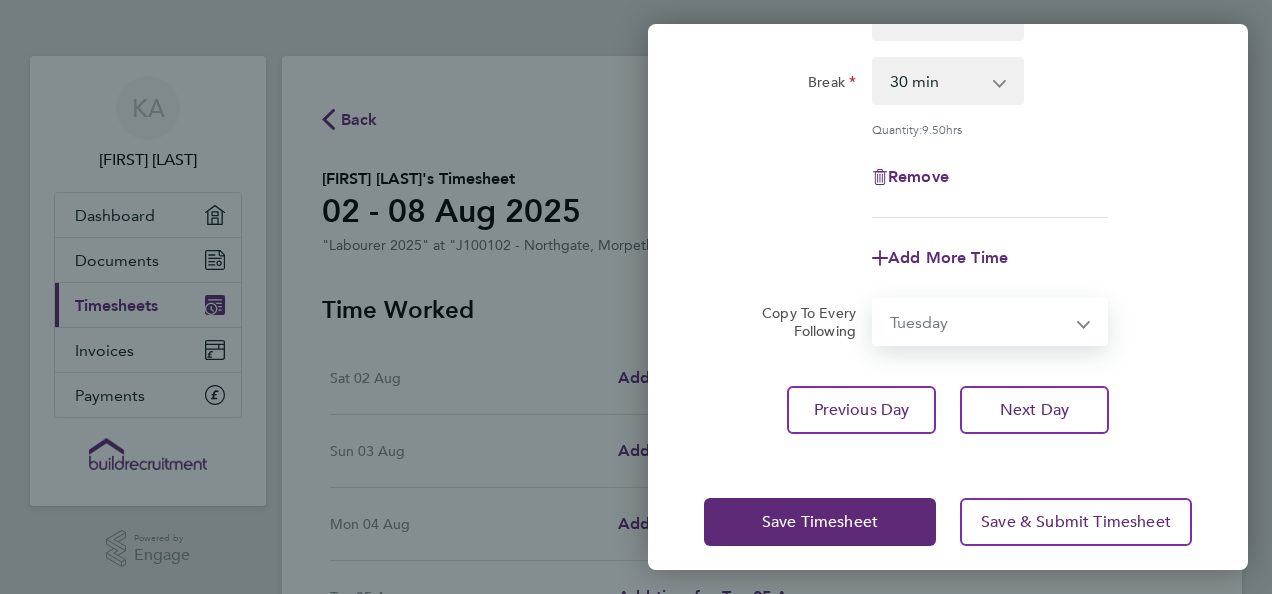 click on "Select days   Tuesday" at bounding box center (979, 322) 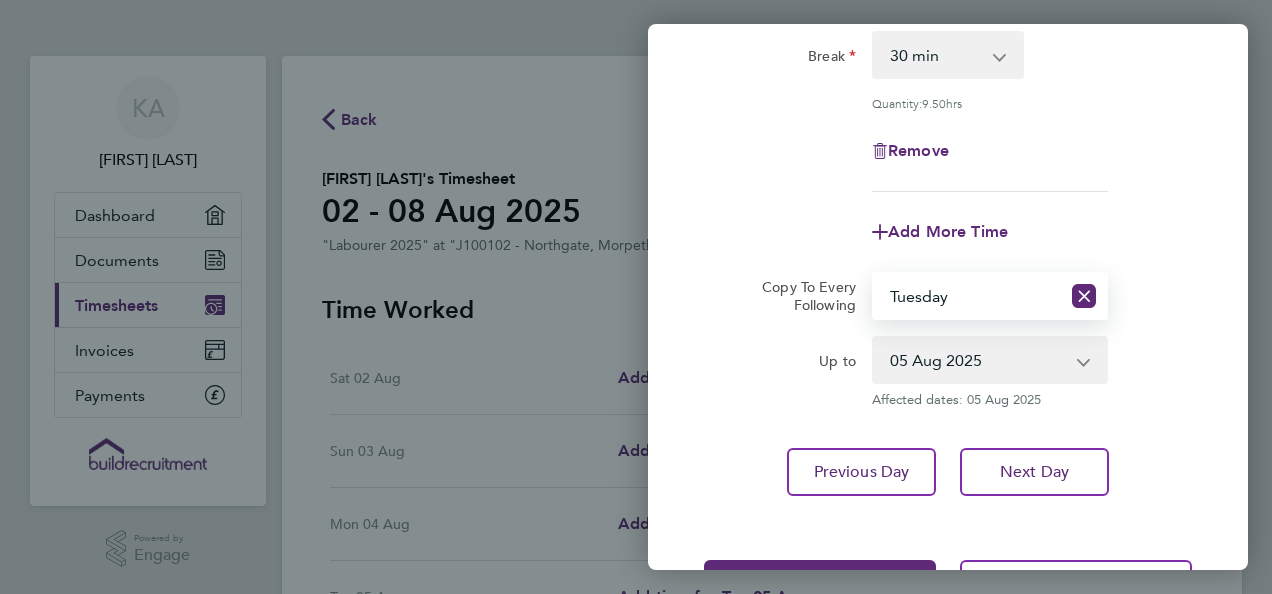 scroll, scrollTop: 397, scrollLeft: 0, axis: vertical 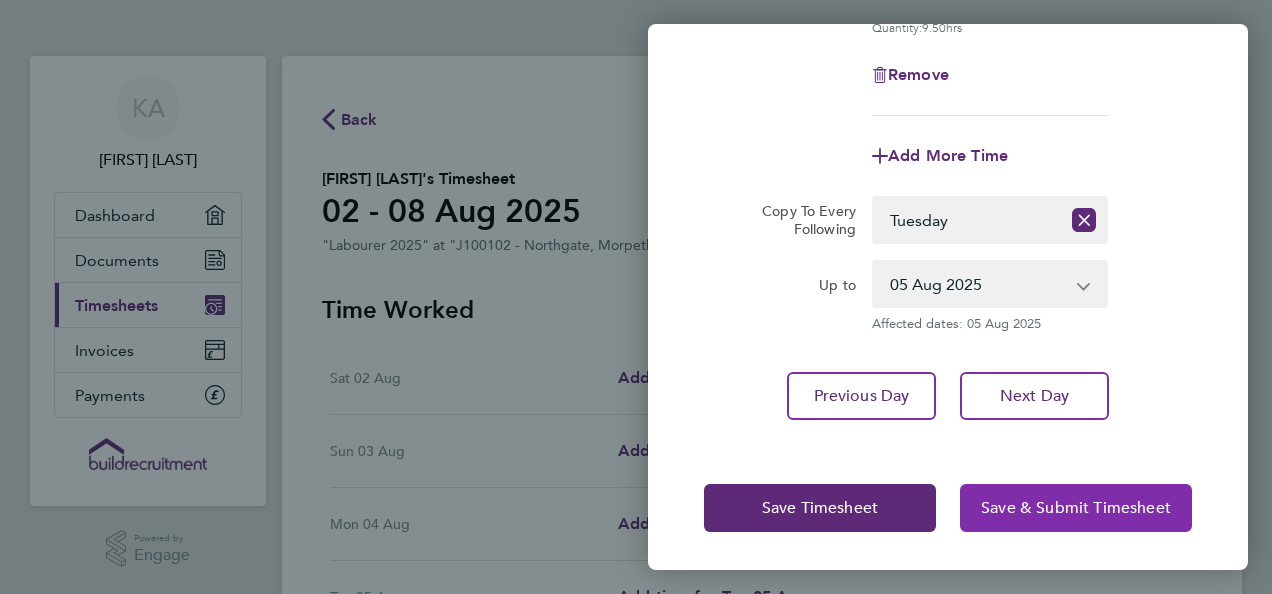click on "Save & Submit Timesheet" 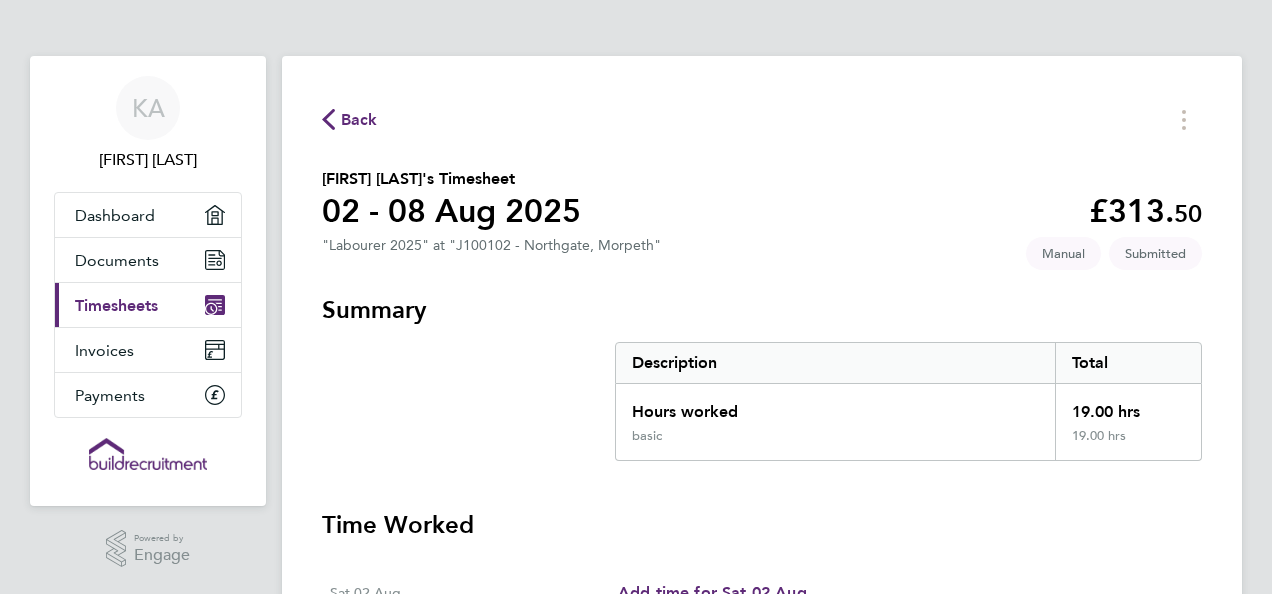 click on "Timesheets" at bounding box center (116, 305) 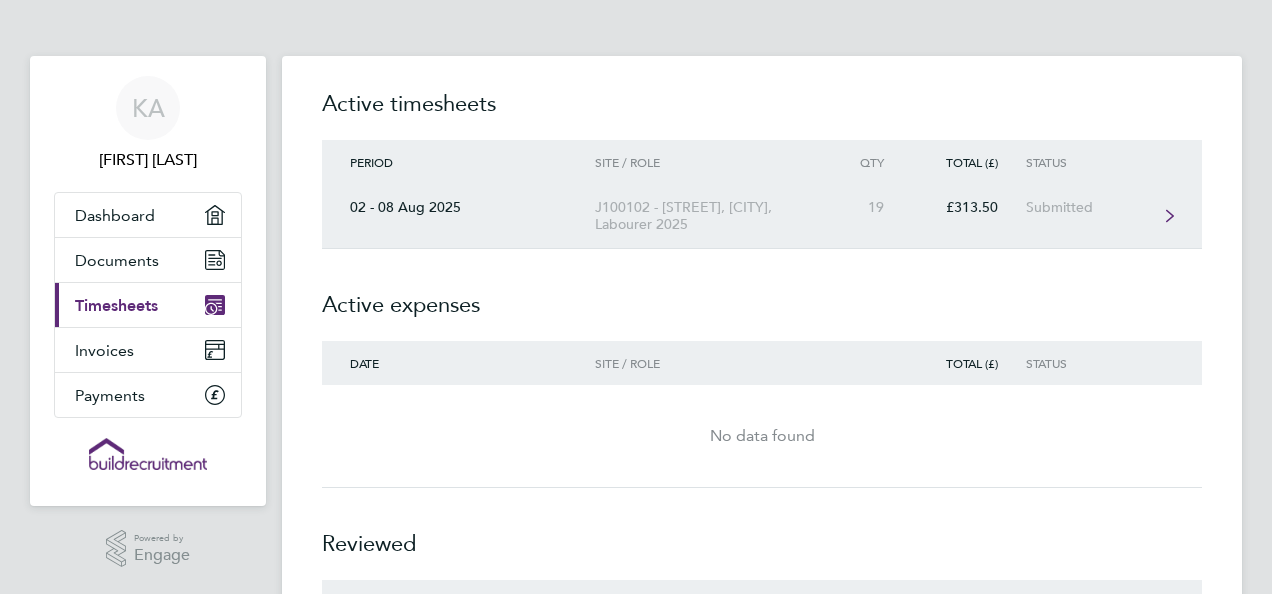 click on "02 - 08 Aug 2025" 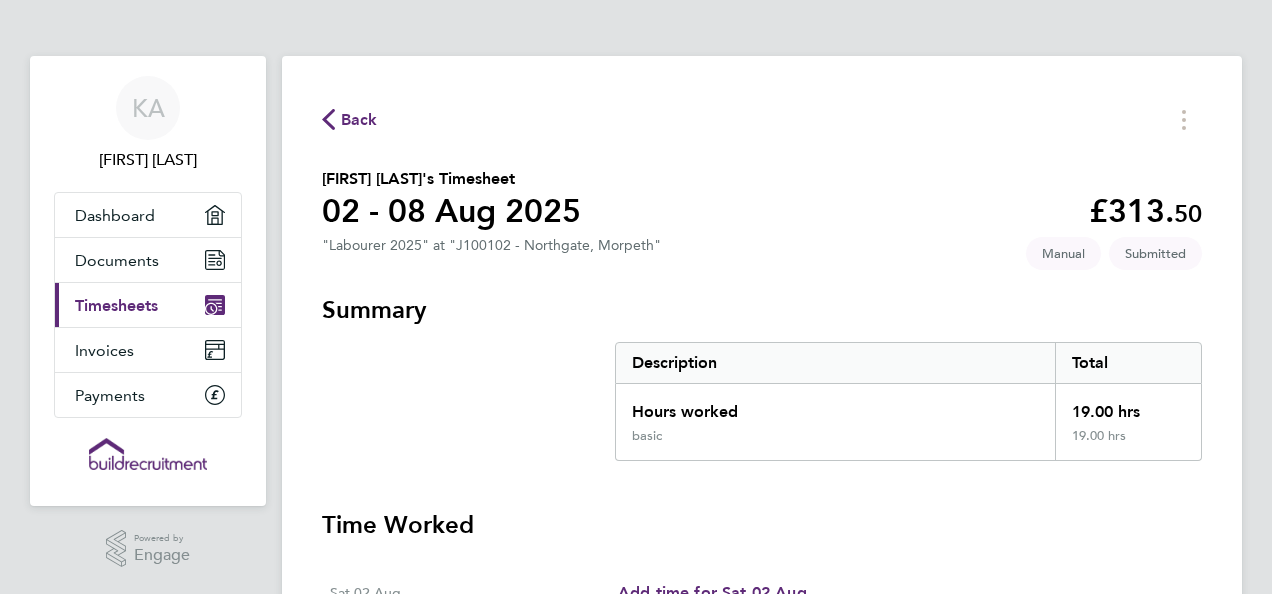 click 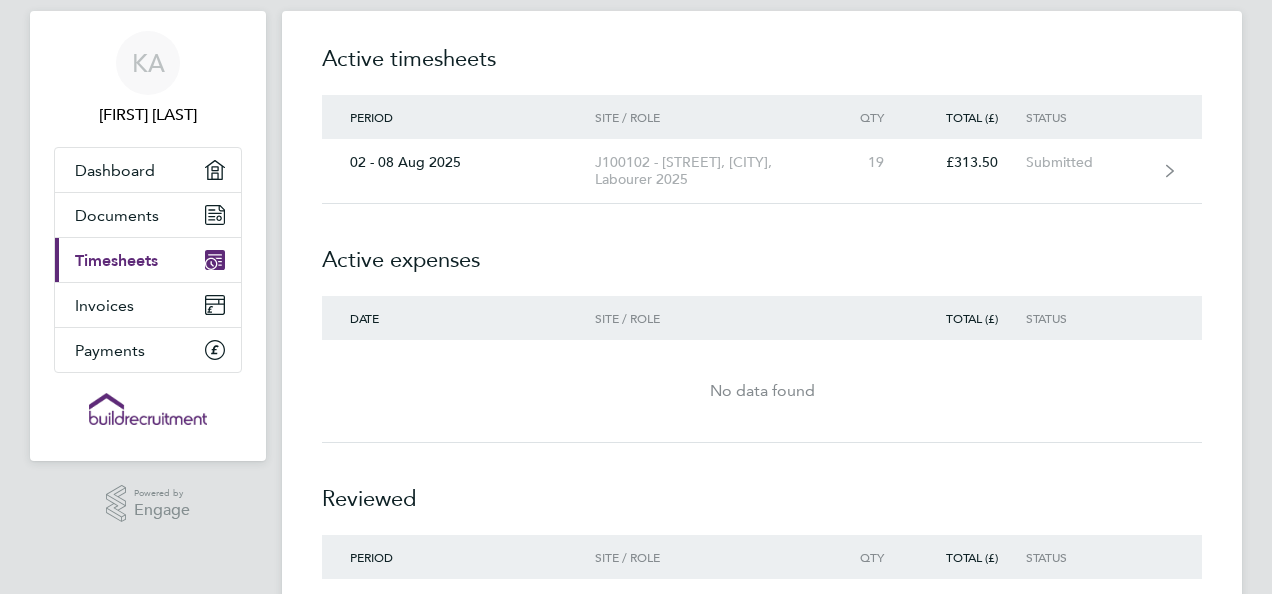 scroll, scrollTop: 166, scrollLeft: 0, axis: vertical 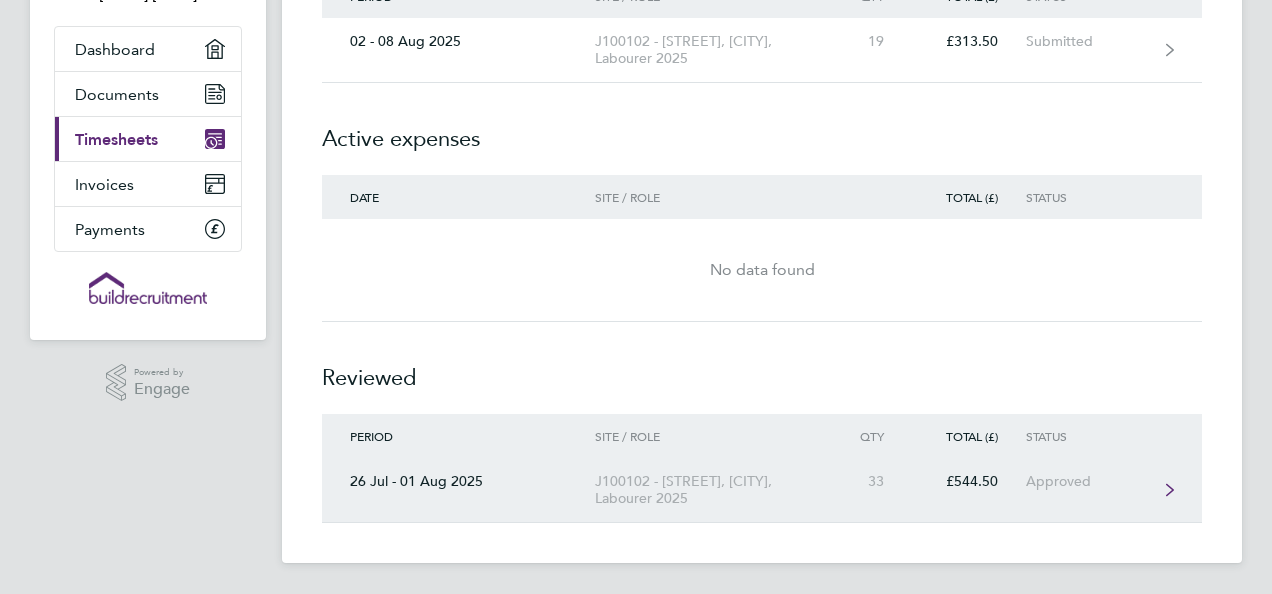 click on "J100102 - [STREET], [CITY], Labourer 2025" 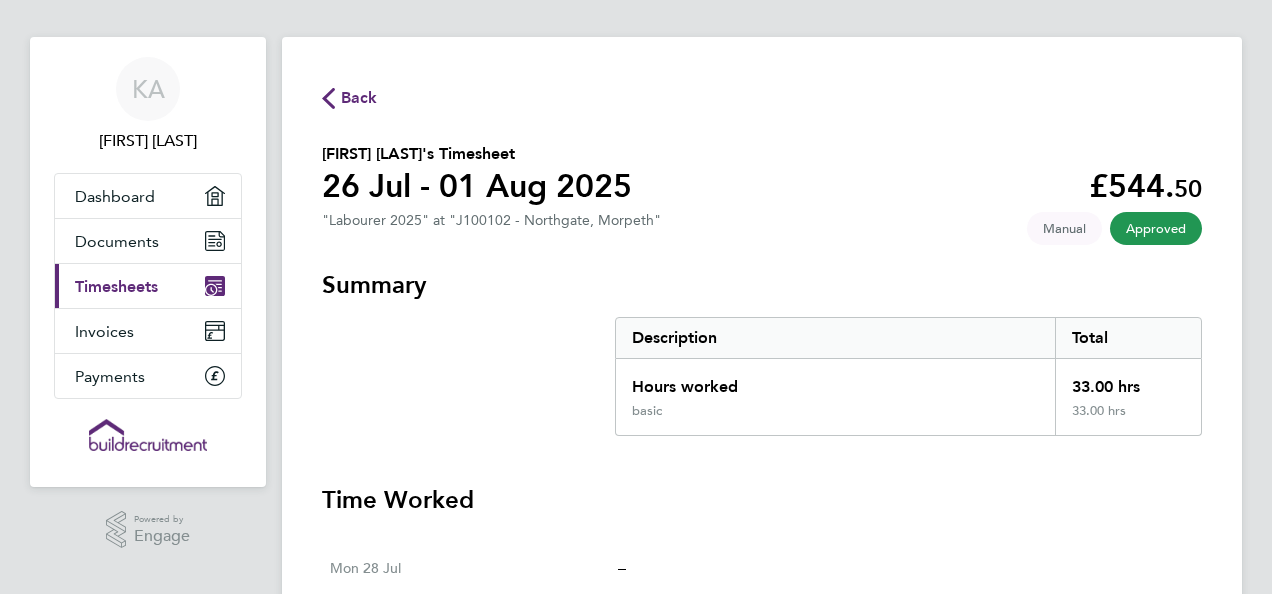 scroll, scrollTop: 16, scrollLeft: 0, axis: vertical 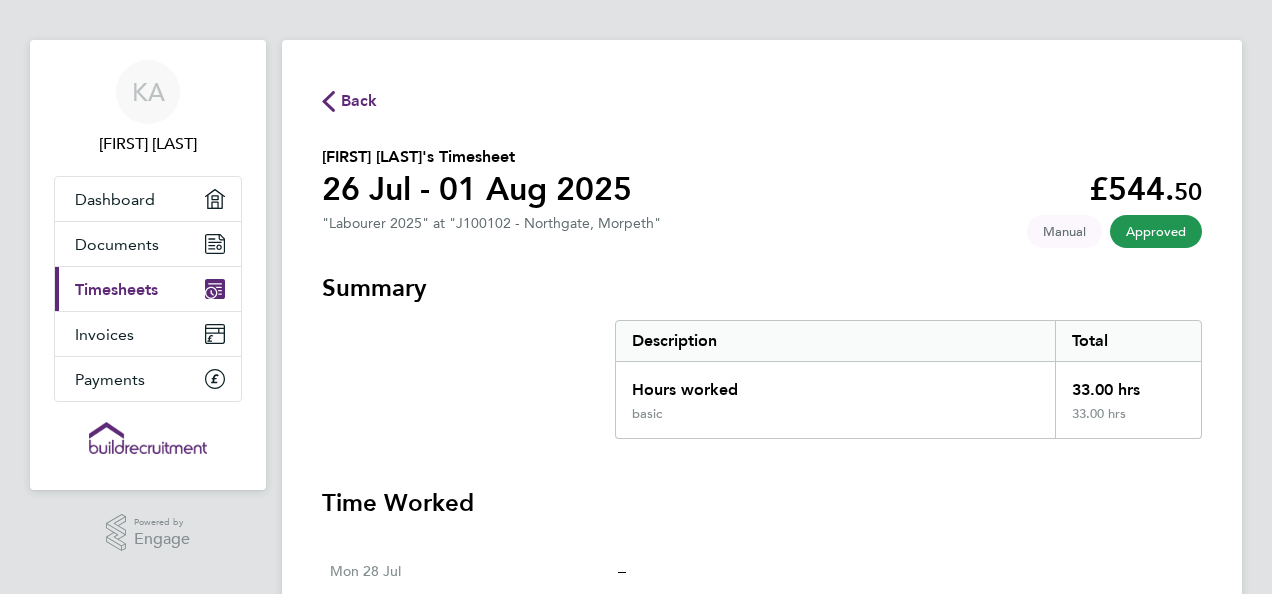 click on "Timesheets" at bounding box center (116, 289) 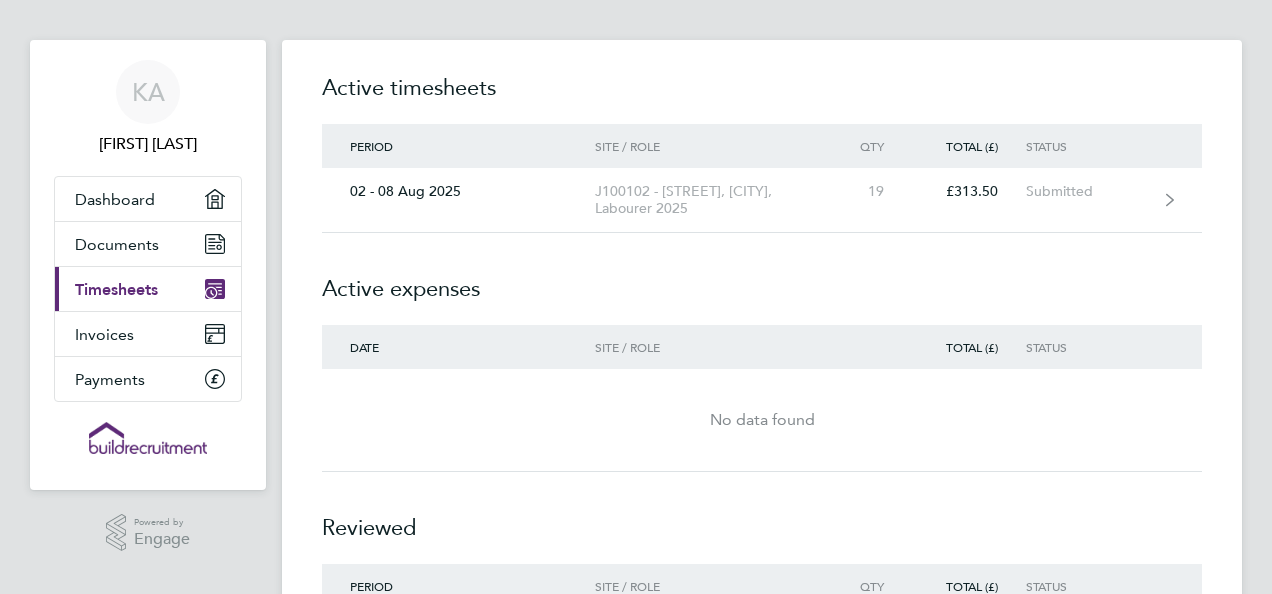 scroll, scrollTop: 16, scrollLeft: 0, axis: vertical 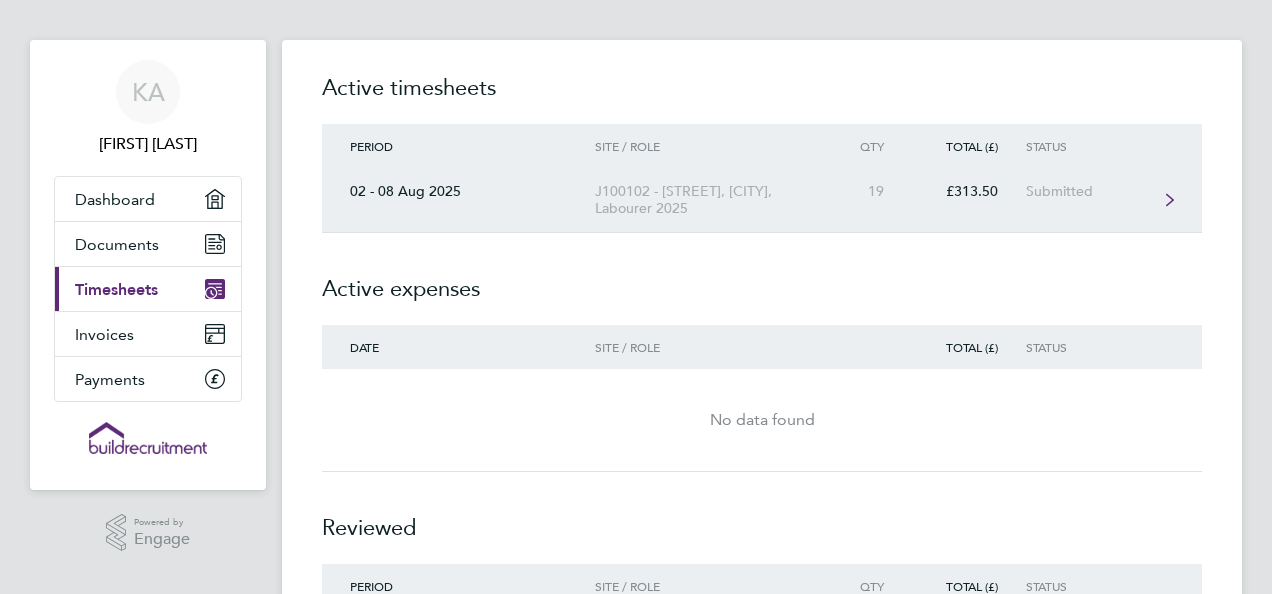 click on "02 - 08 Aug 2025  J100102 - [STREET], [CITY], Labourer 2025  19   £313.50   Submitted" 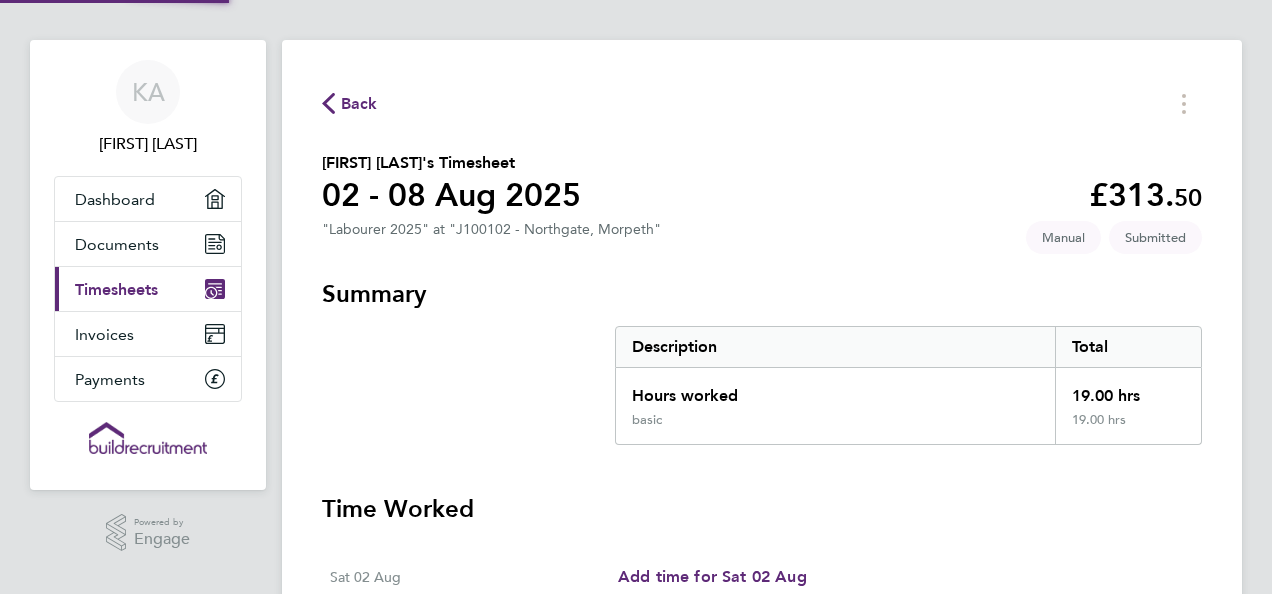 scroll, scrollTop: 0, scrollLeft: 0, axis: both 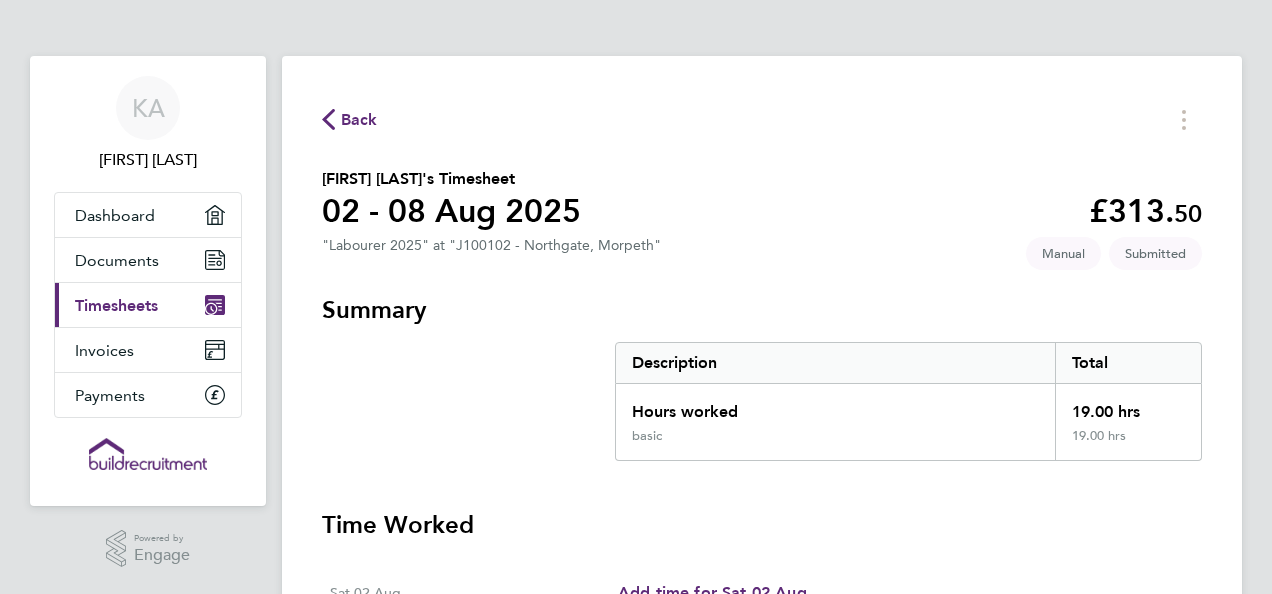 click on "Back
[FIRST] [LAST]'s Timesheet   02 - 08 Aug 2025   £313. 50  "Labourer 2025" at "J100102 - [STREET], [CITY]"   Submitted   Manual   Summary   Description   Total   Hours worked   19.00 hrs   basic   19.00 hrs   Time Worked   Sat 02 Aug   Add time for Sat 02 Aug   Add time for Sat 02 Aug   Sun 03 Aug   Add time for Sun 03 Aug   Add time for Sun 03 Aug   Mon 04 Aug   07:30 to 17:30   |   30 min   9.50 hrs   |   basic   (£16.50) =   £156.75   Edit   Tue 05 Aug   07:30 to 17:30   |   30 min   9.50 hrs   |   basic   (£16.50) =   £156.75   Edit" 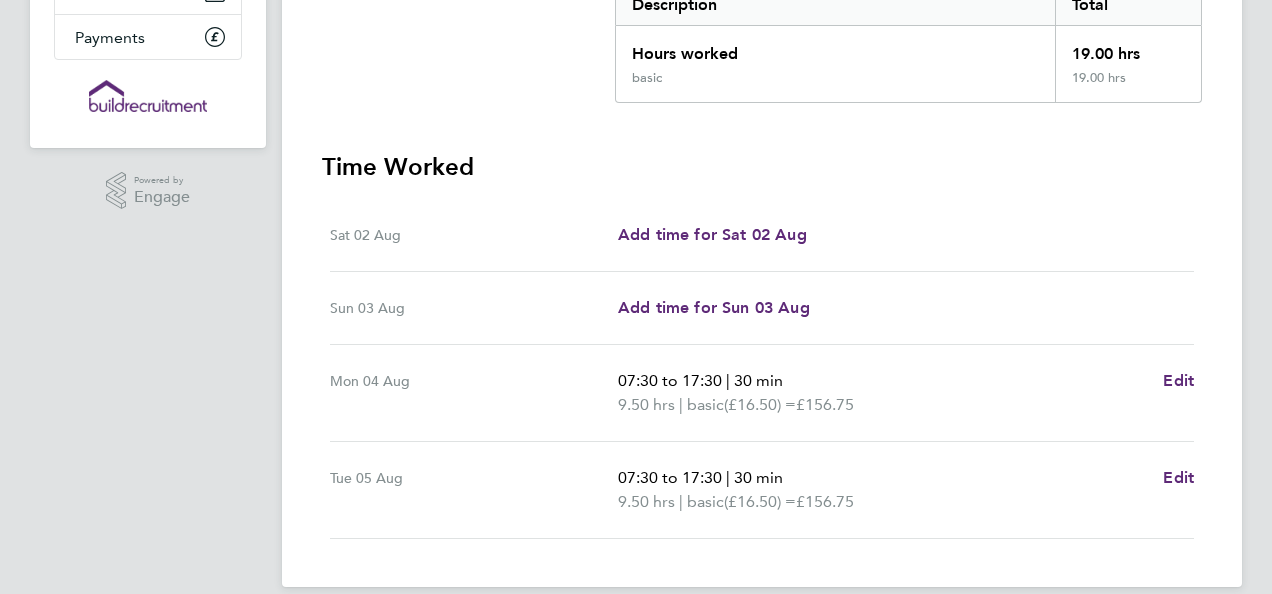 scroll, scrollTop: 362, scrollLeft: 0, axis: vertical 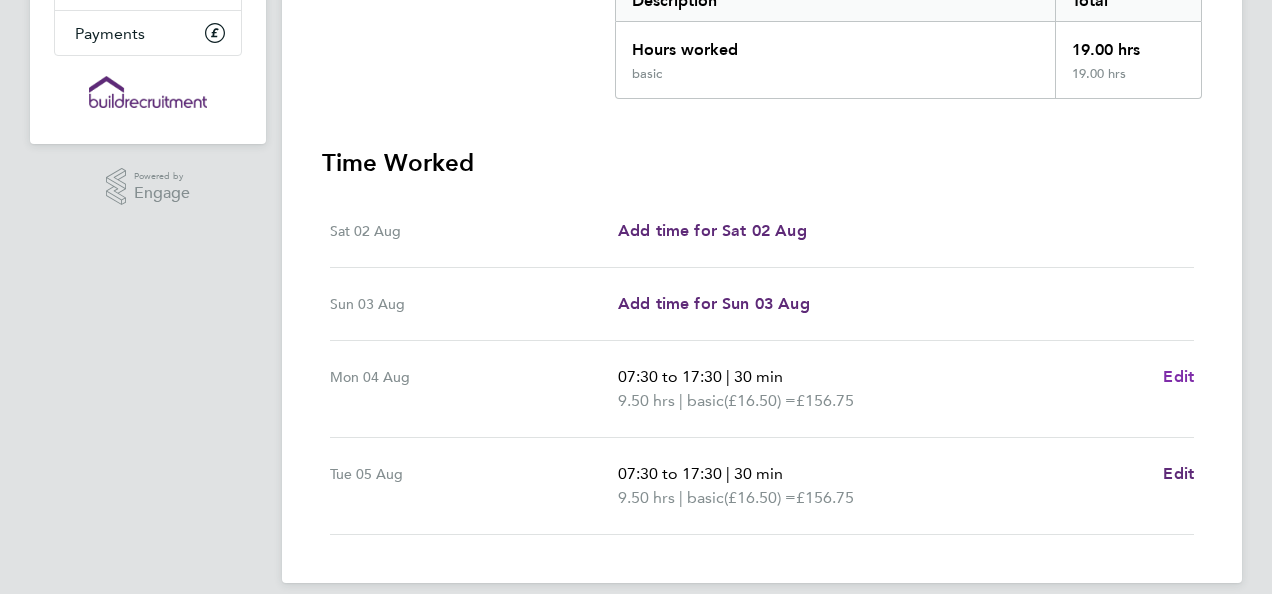 click on "Edit" at bounding box center (1178, 376) 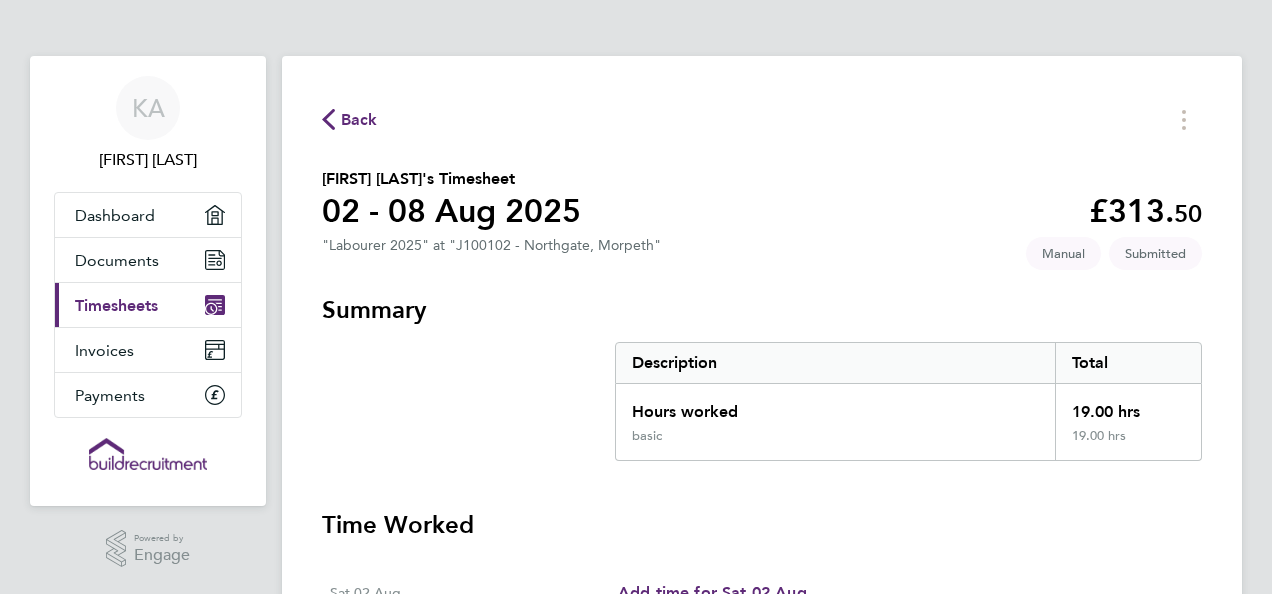 select on "30" 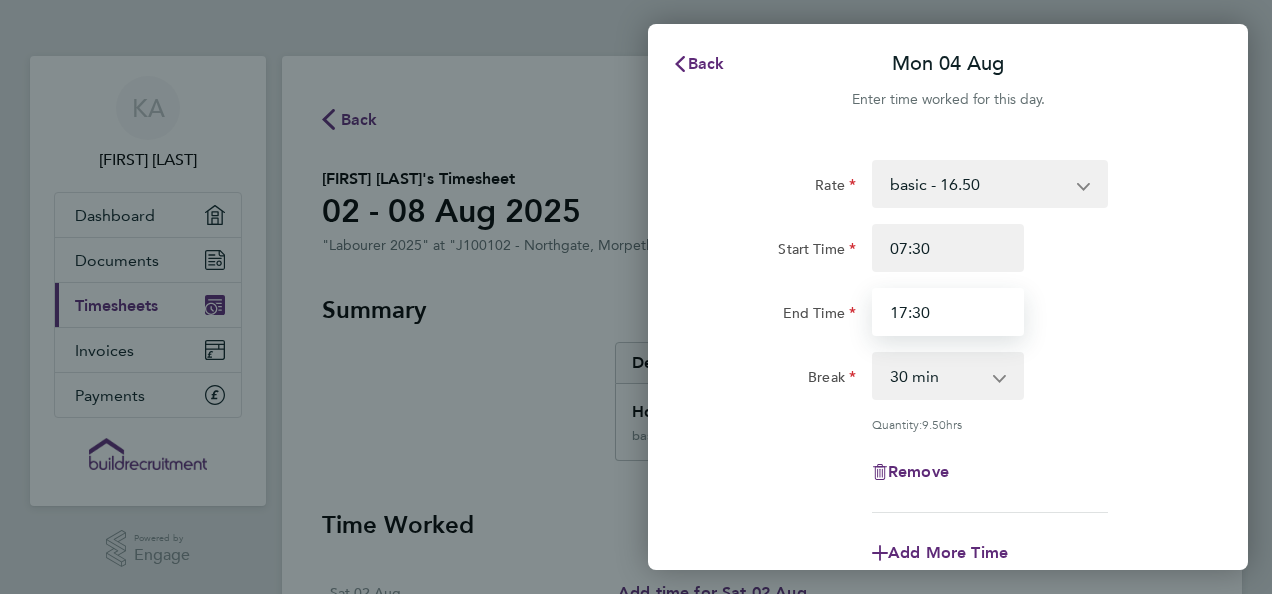 click on "17:30" at bounding box center (948, 312) 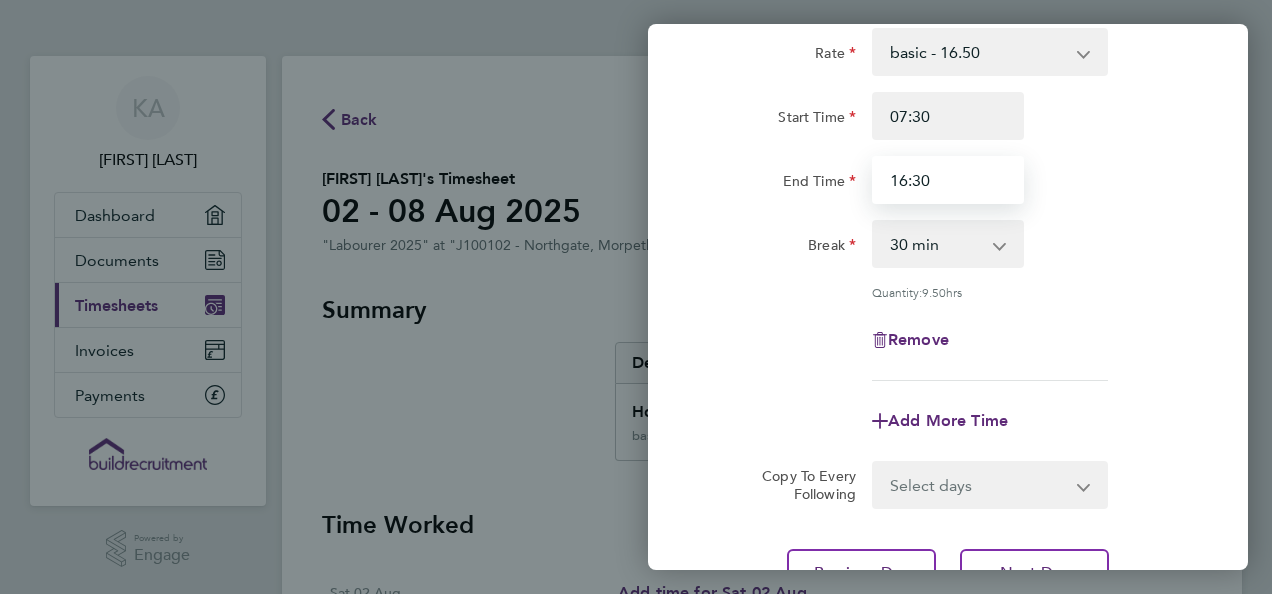 scroll, scrollTop: 309, scrollLeft: 0, axis: vertical 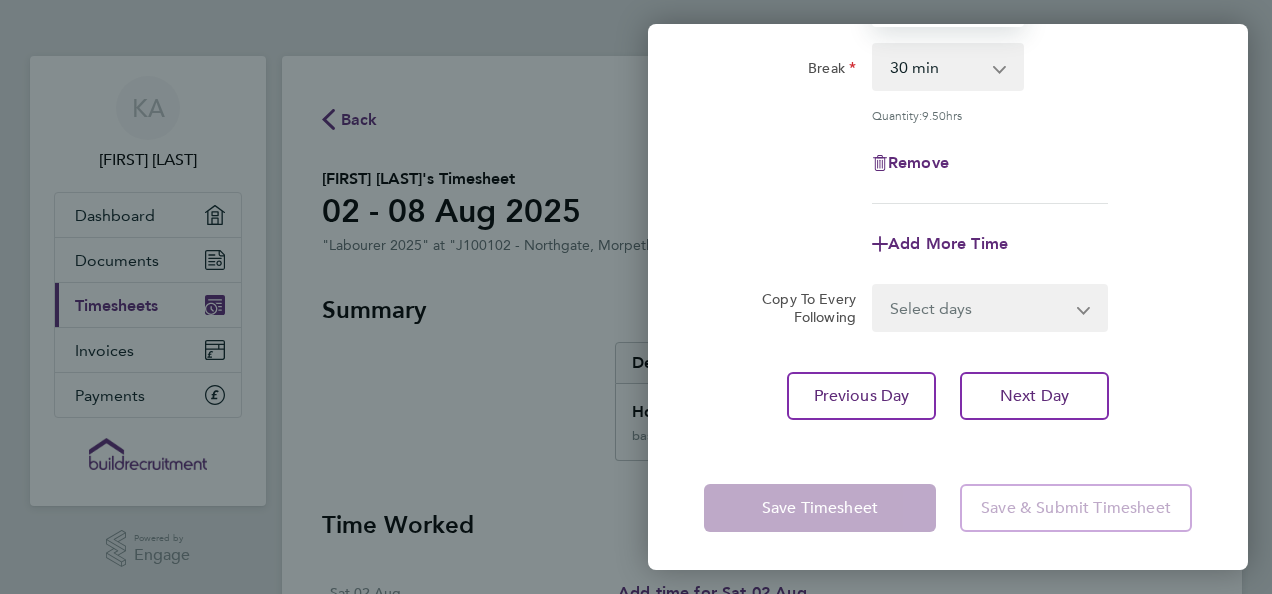 type on "16:30" 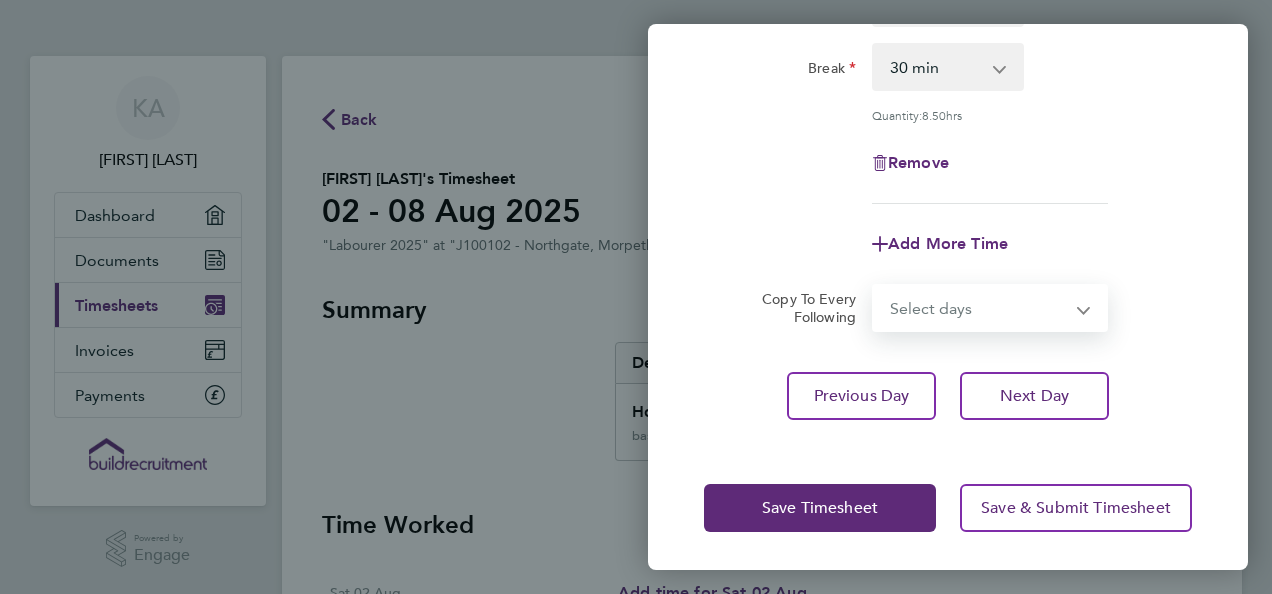 click on "Select days   Tuesday" at bounding box center [979, 308] 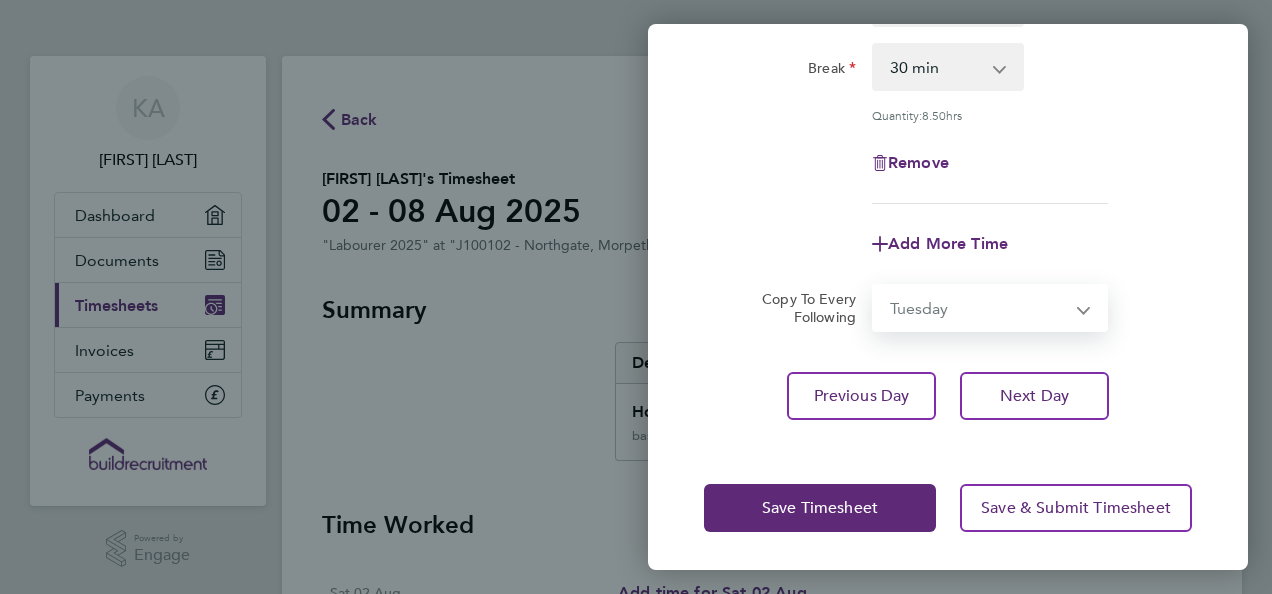 click on "Select days   Tuesday" at bounding box center (979, 308) 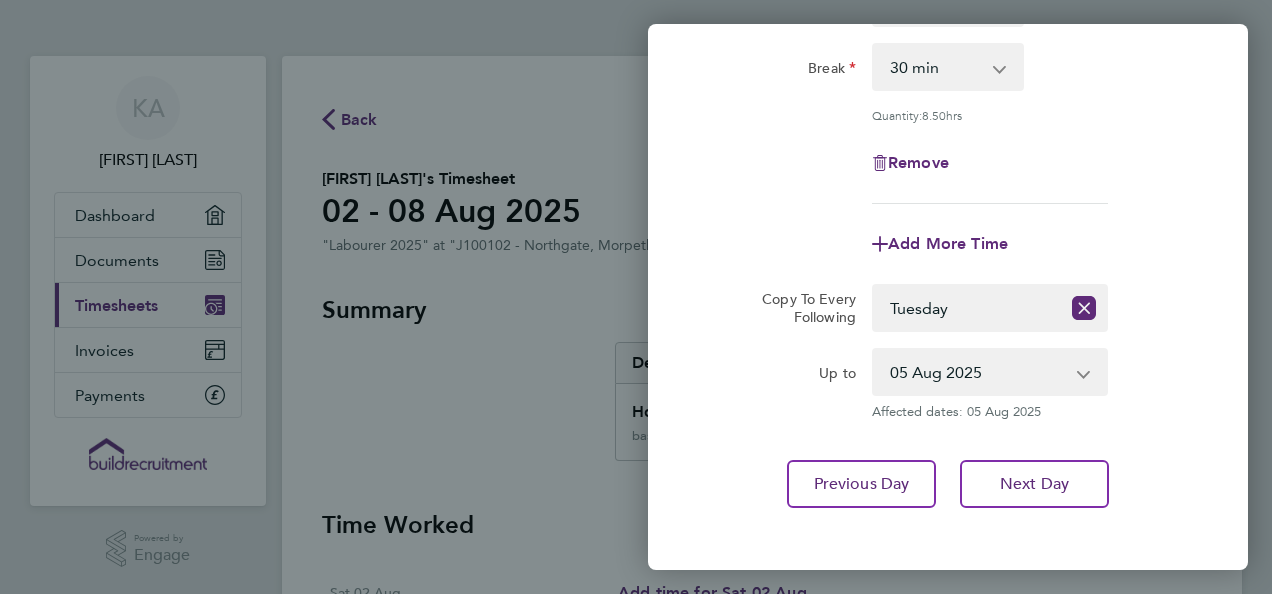 click on "Up to  05 Aug 2025
Affected dates: 05 Aug 2025" 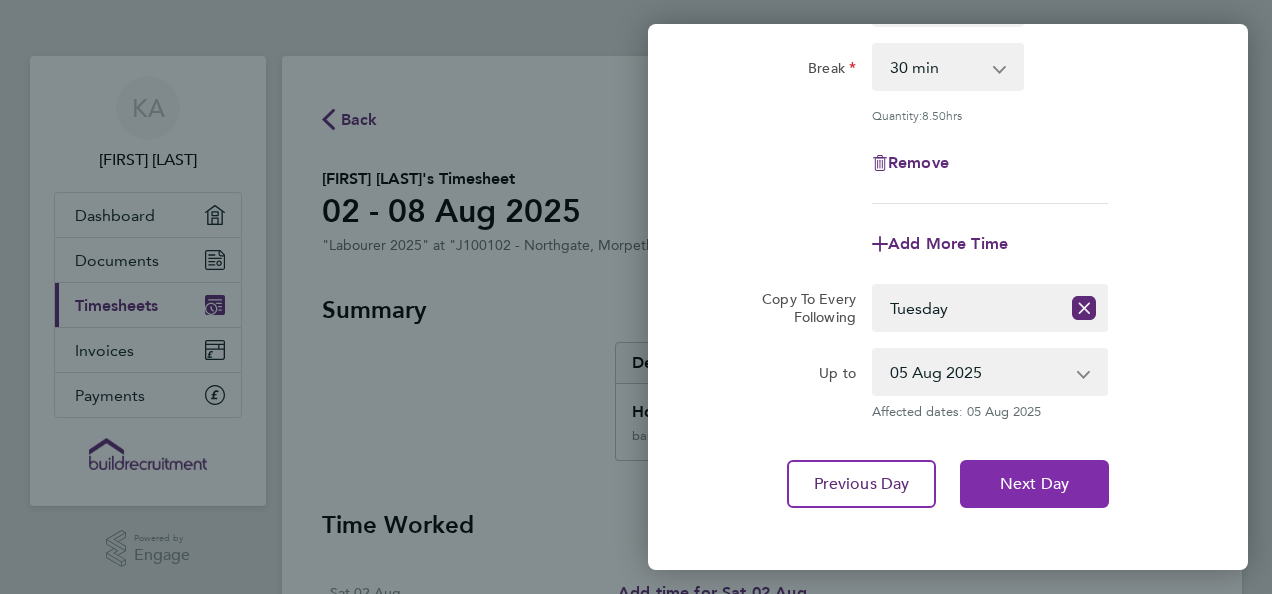 click on "Next Day" 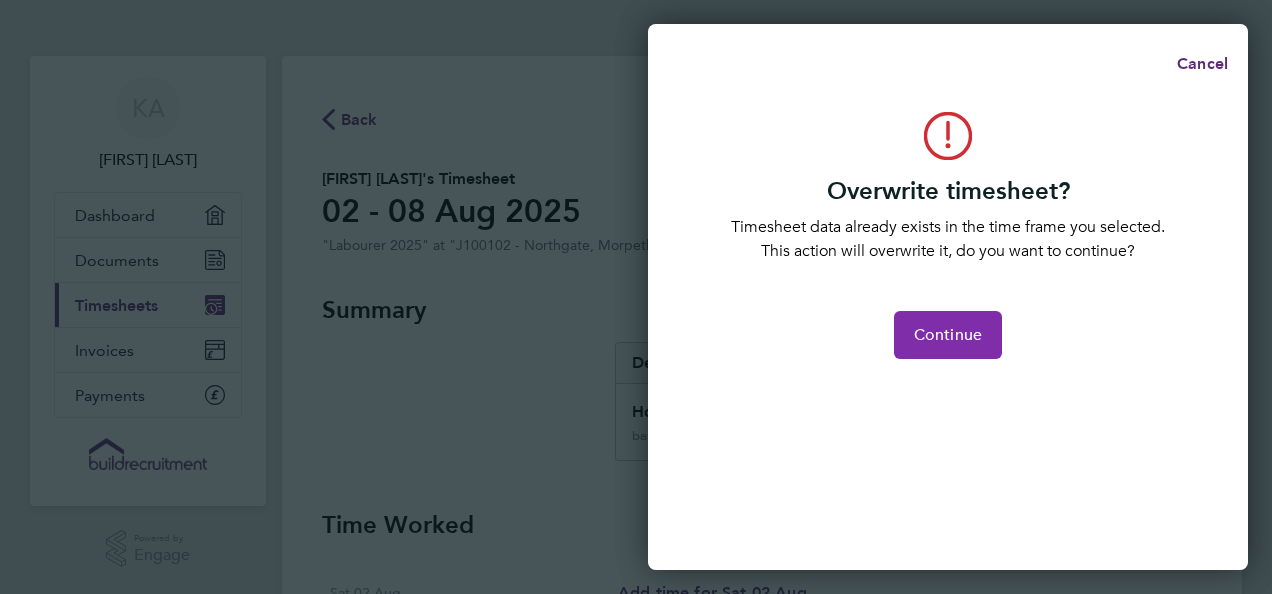 click on "Continue" 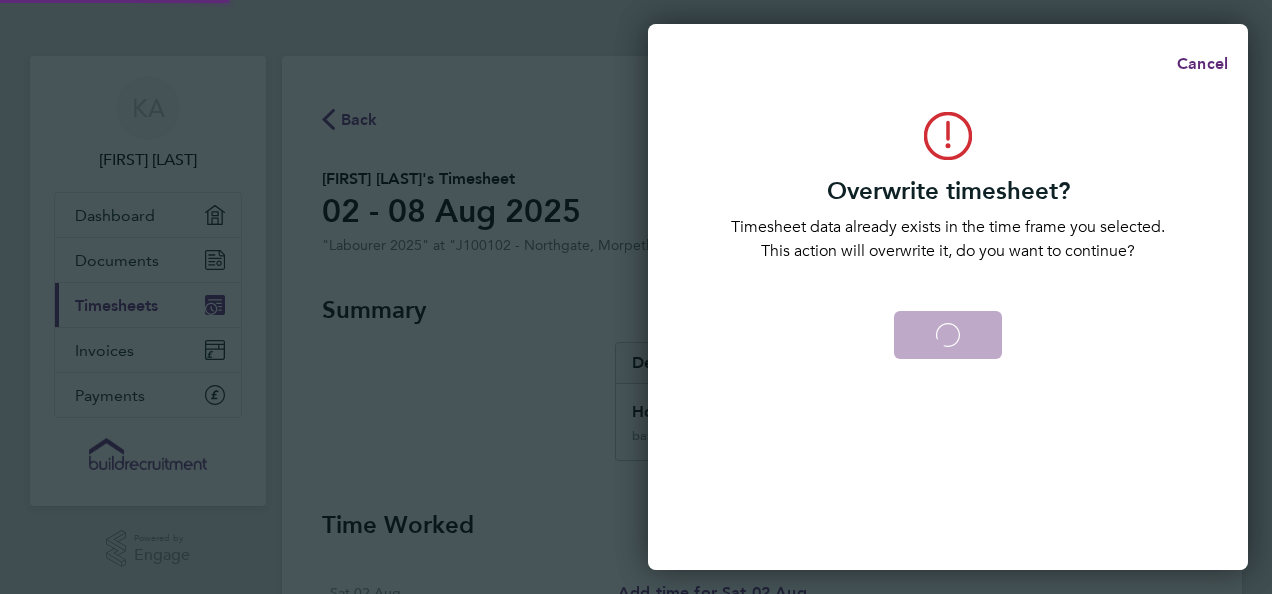 select on "30" 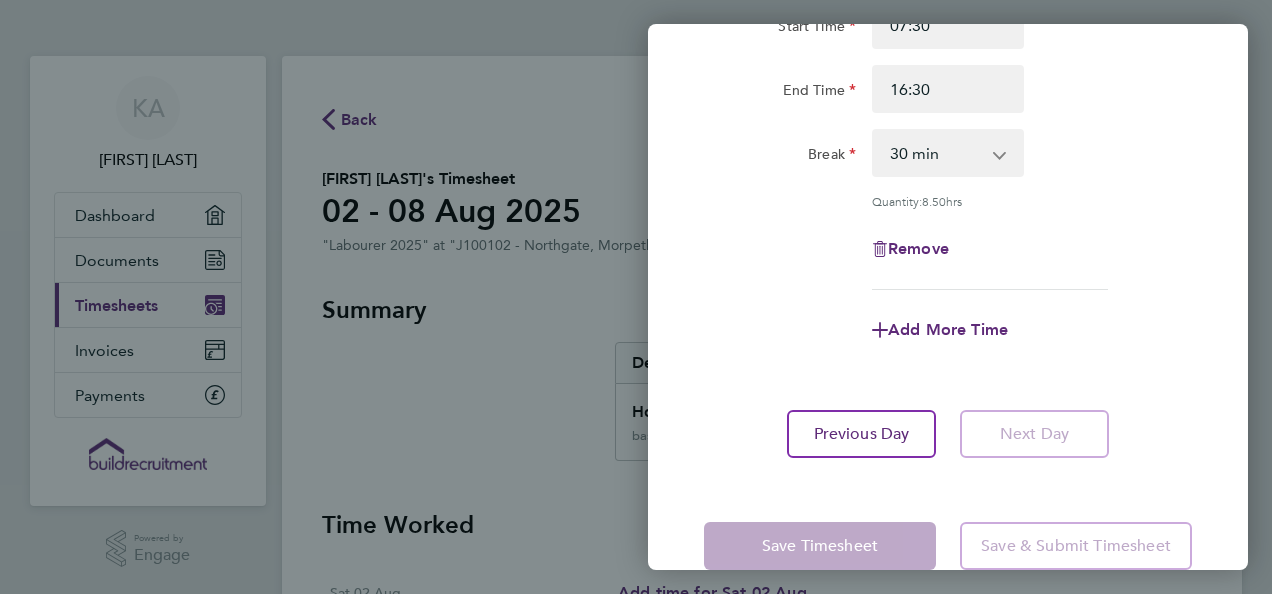 scroll, scrollTop: 261, scrollLeft: 0, axis: vertical 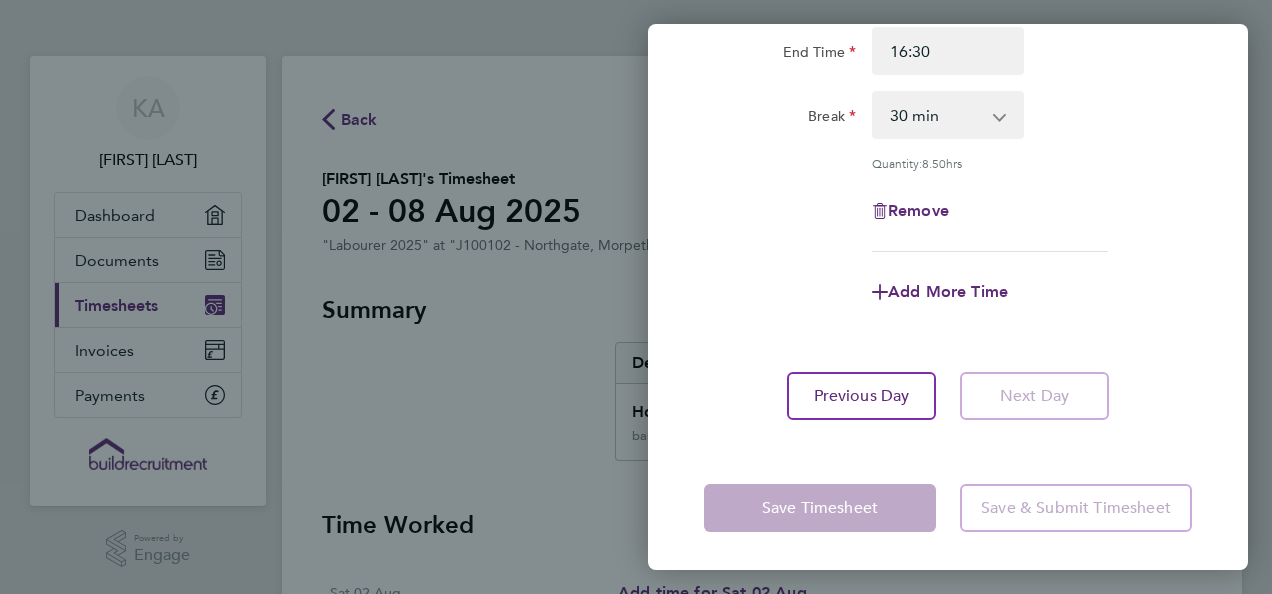 click on "Rate  basic - 16.50   Overtime - 24.62
Start Time 07:30 End Time 16:30 Break  0 min   15 min   30 min   45 min   60 min   75 min   90 min
Quantity:  8.50  hrs
Remove
Add More Time   Previous Day   Next Day" 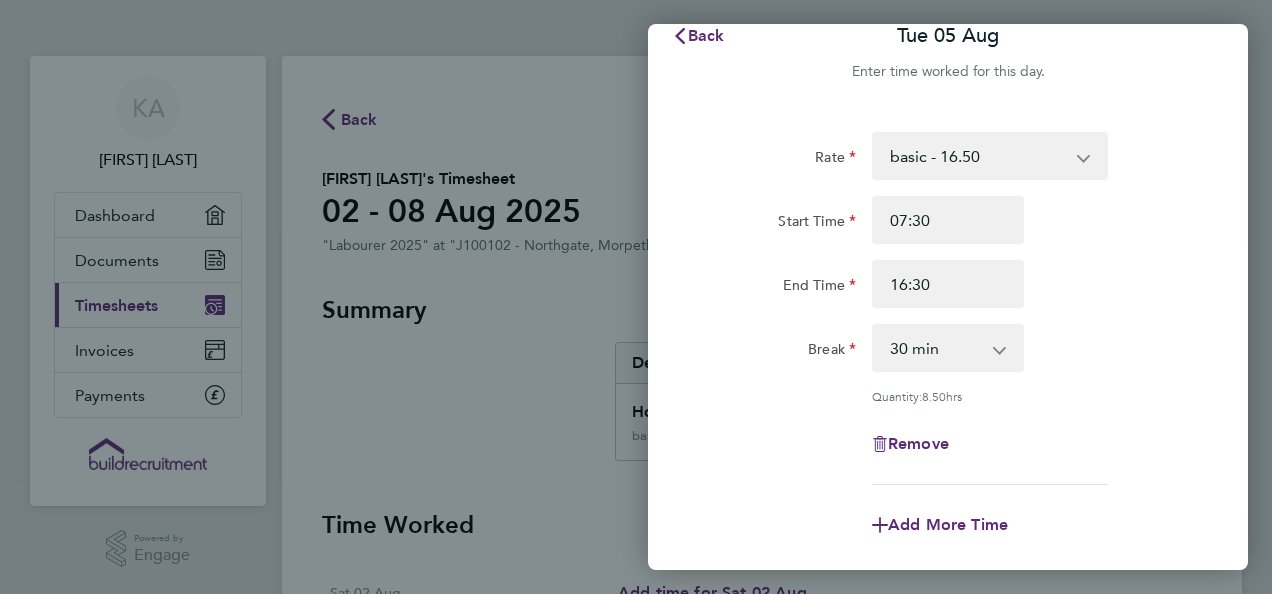 scroll, scrollTop: 34, scrollLeft: 0, axis: vertical 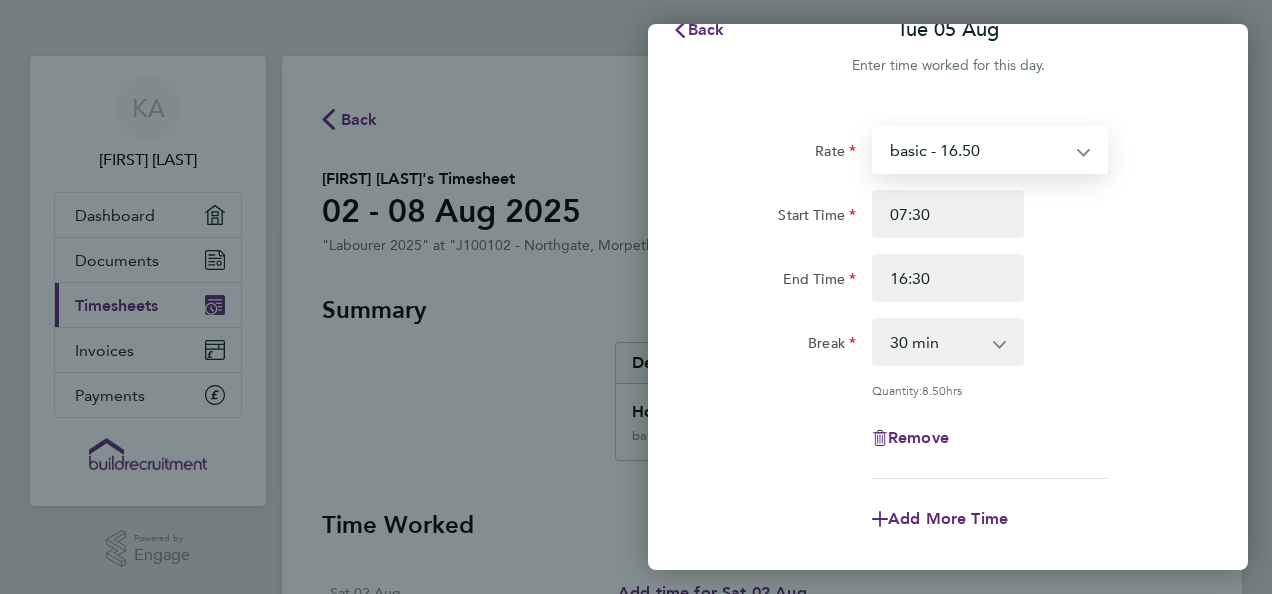 click on "basic - 16.50   Overtime - 24.62" at bounding box center (978, 150) 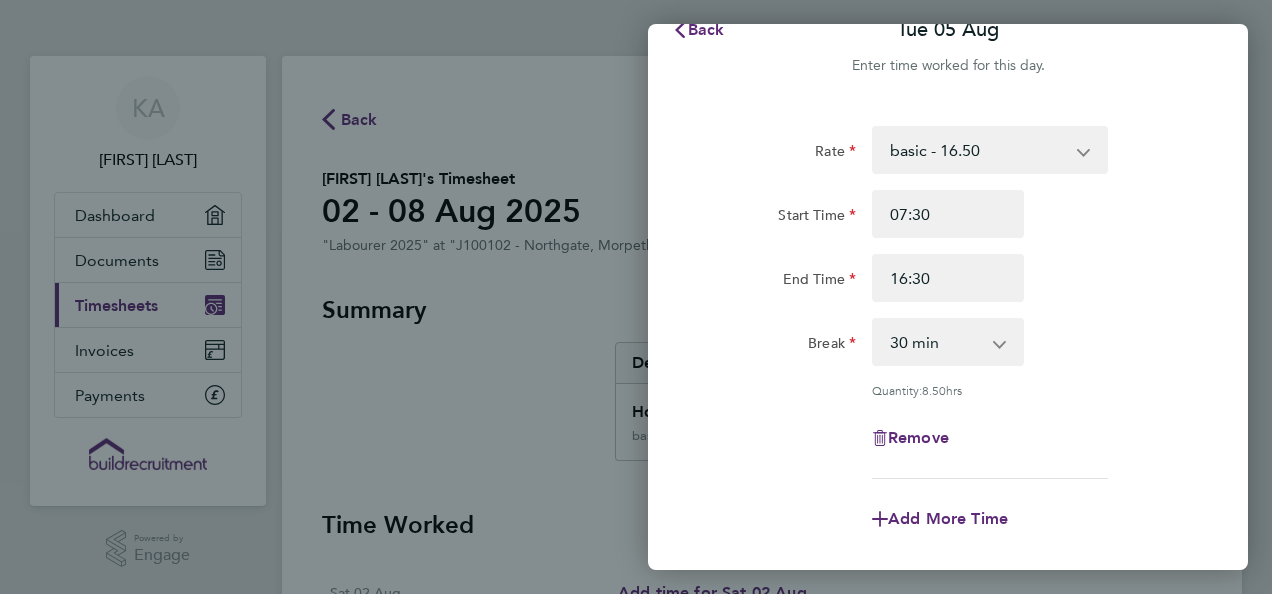 click on "Break  0 min   15 min   30 min   45 min   60 min   75 min   90 min" 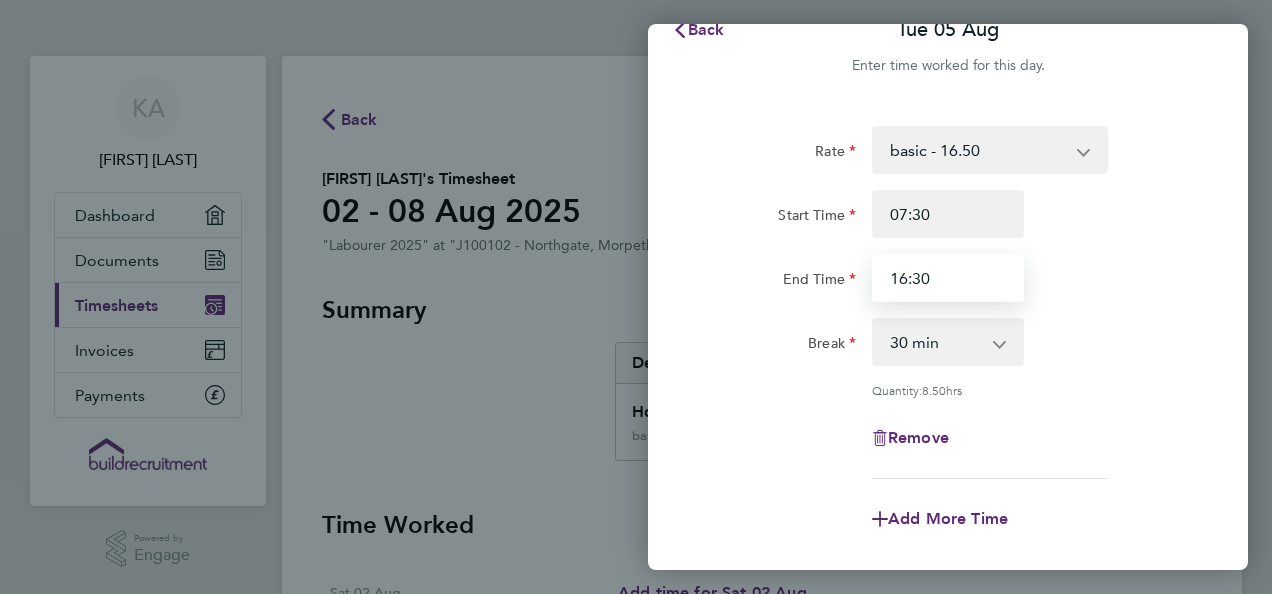 click on "16:30" at bounding box center [948, 278] 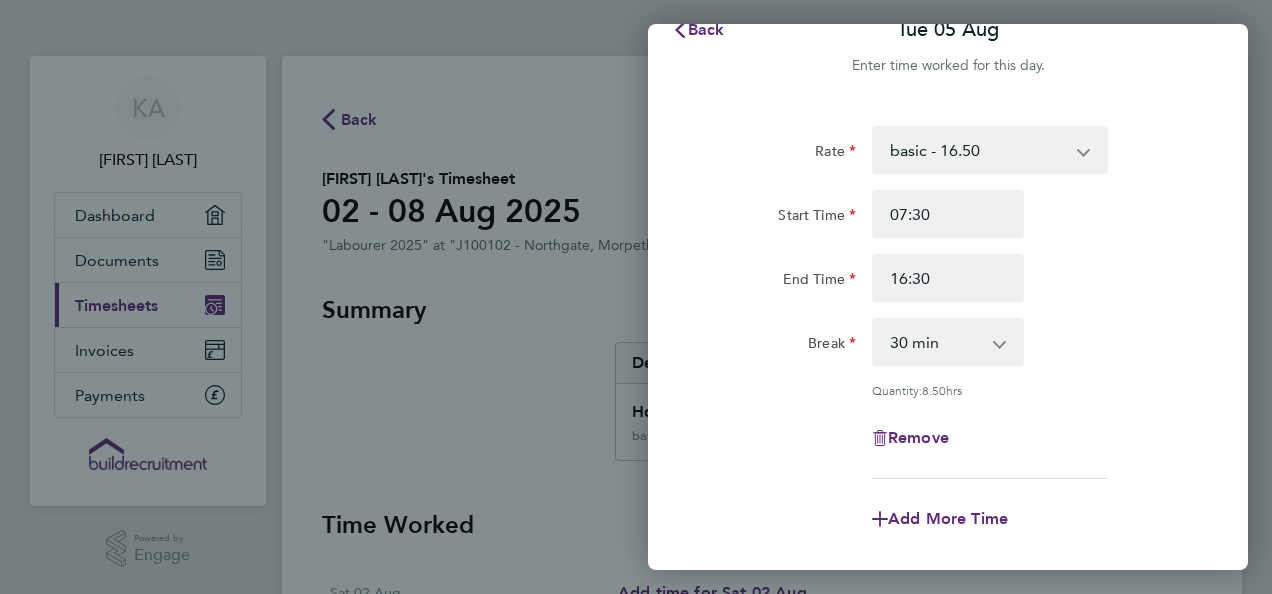 click on "Break  0 min   15 min   30 min   45 min   60 min   75 min   90 min" 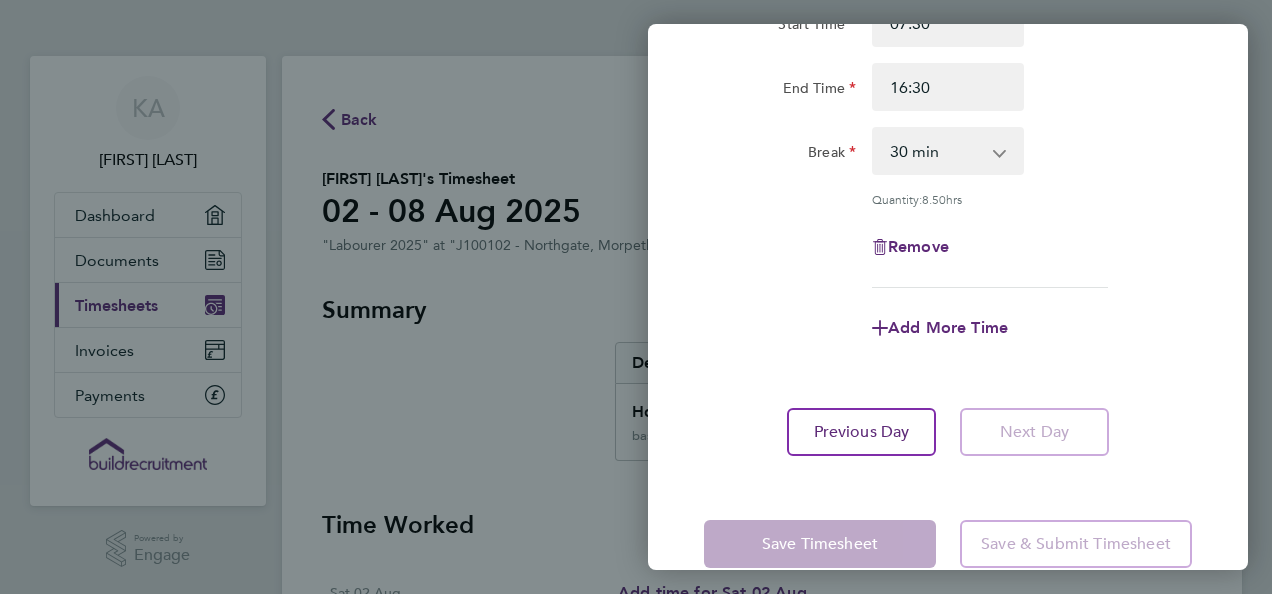 scroll, scrollTop: 261, scrollLeft: 0, axis: vertical 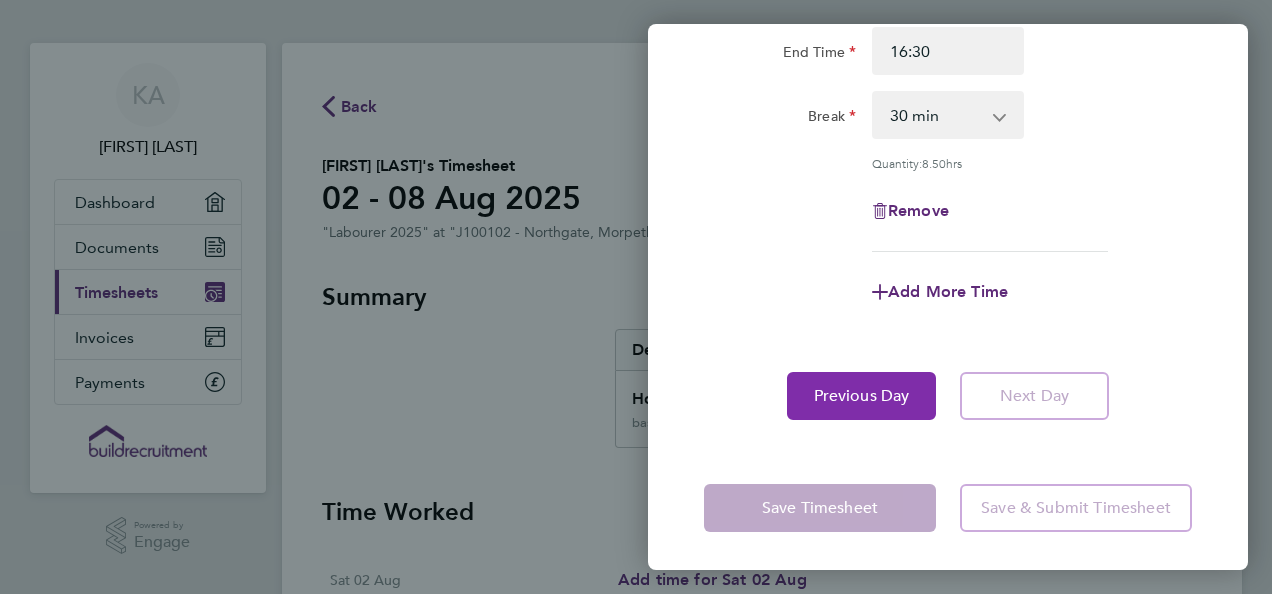 click on "Previous Day" 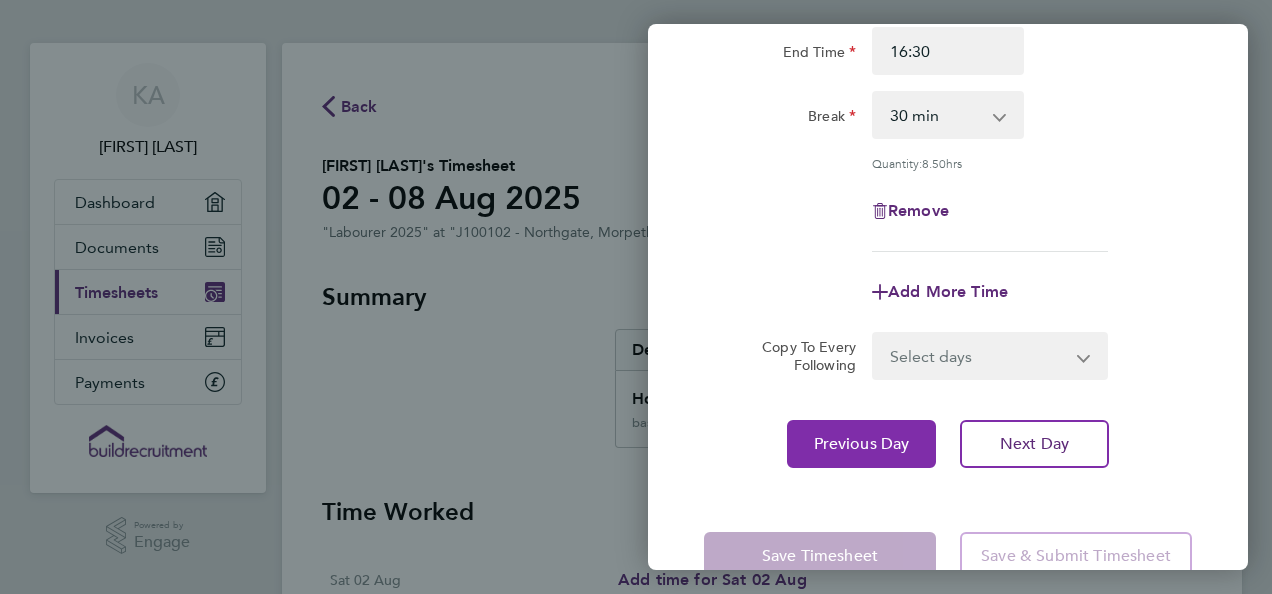 scroll, scrollTop: 0, scrollLeft: 0, axis: both 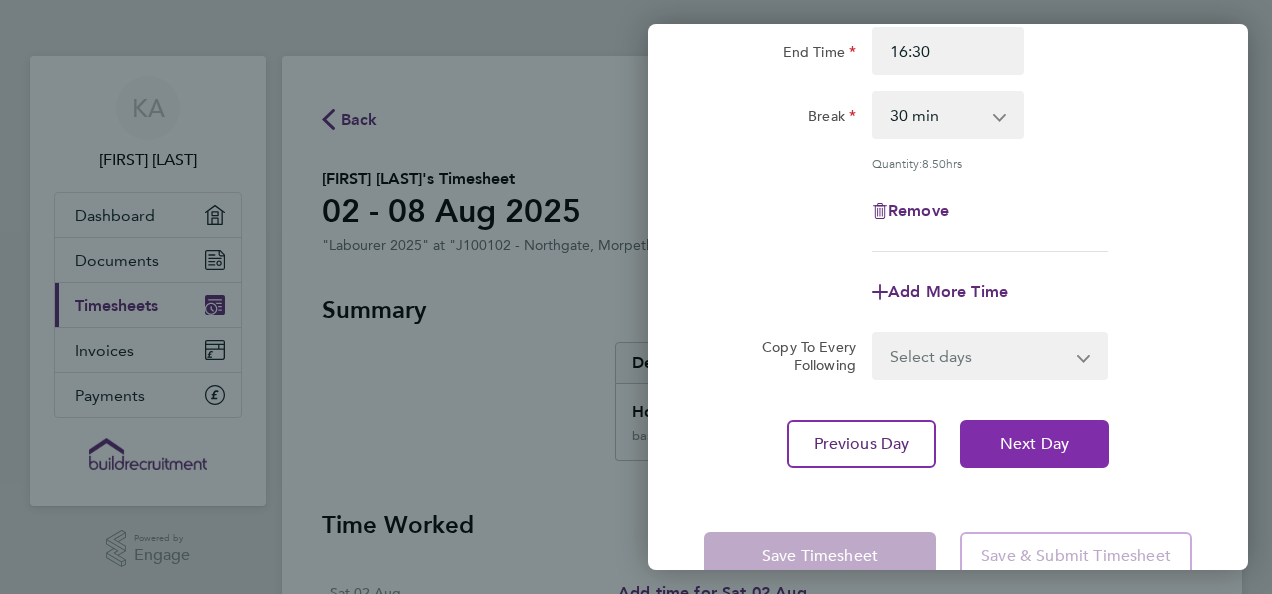 click on "Next Day" 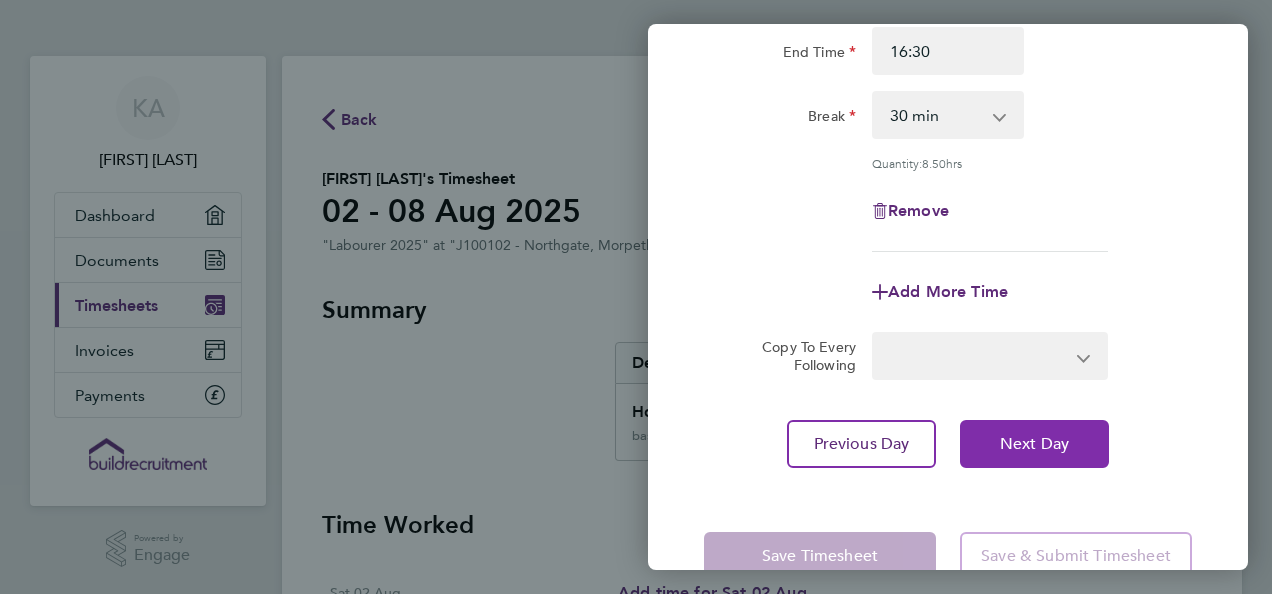 select on "30" 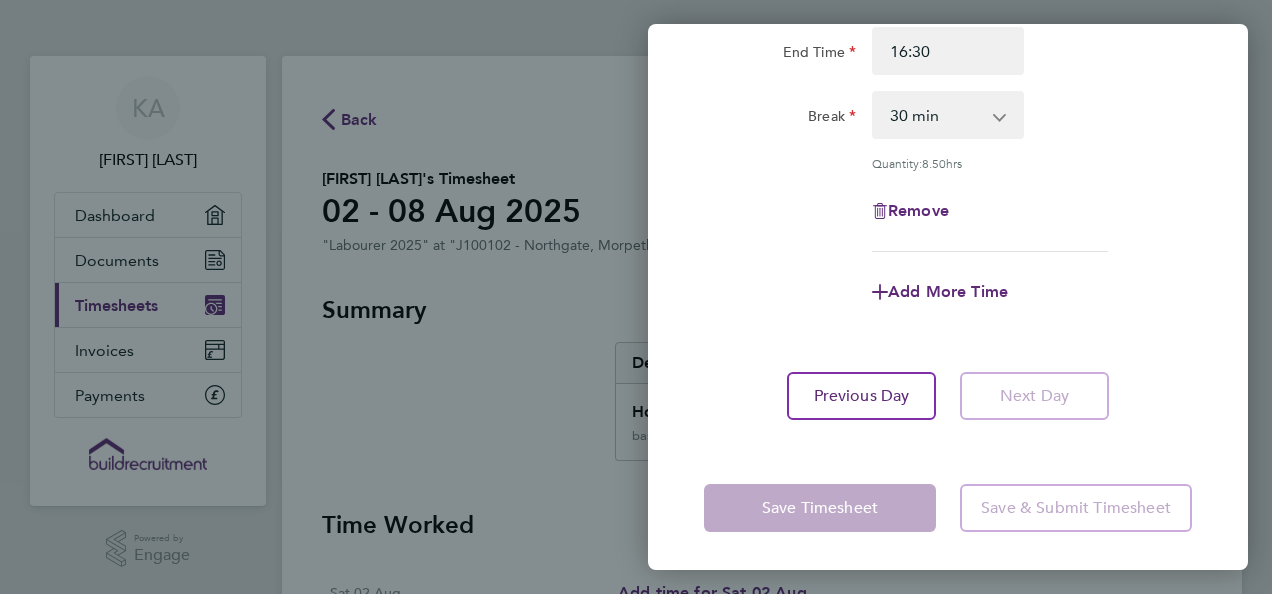 click on "Save & Submit Timesheet" 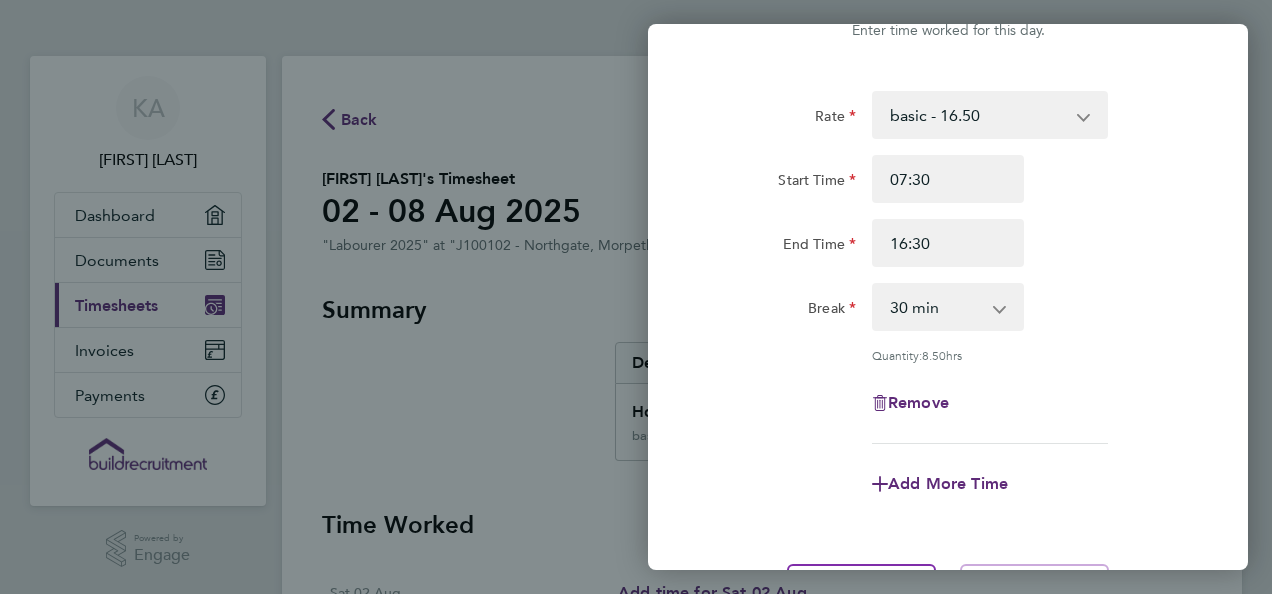 scroll, scrollTop: 0, scrollLeft: 0, axis: both 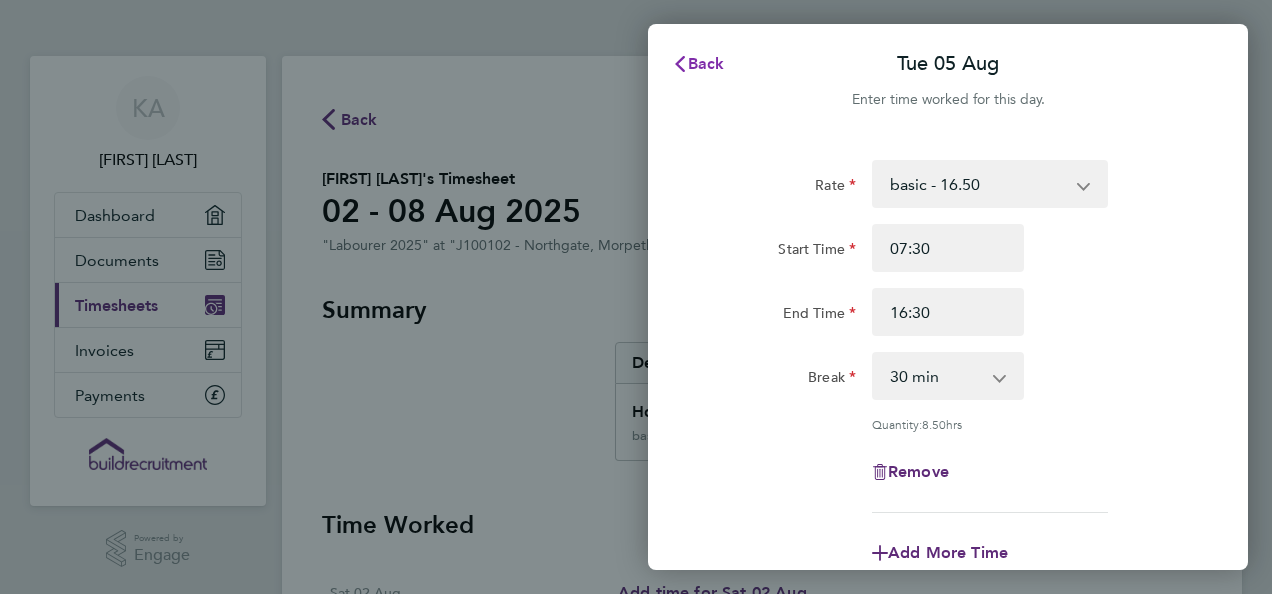 click on "Back" 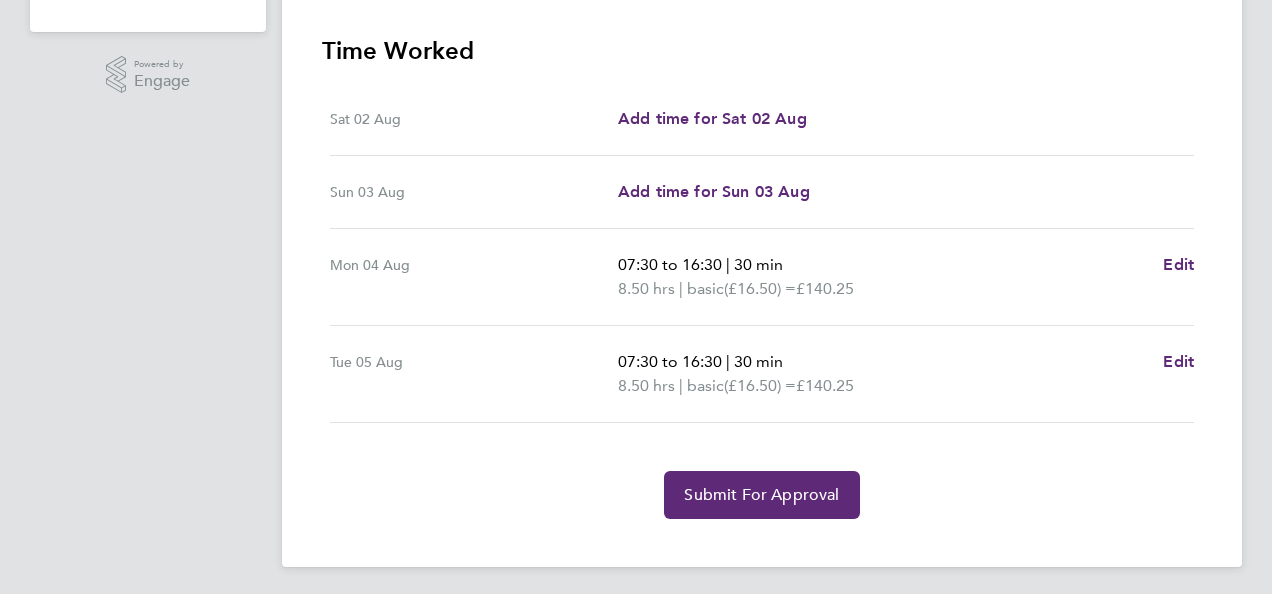 scroll, scrollTop: 477, scrollLeft: 0, axis: vertical 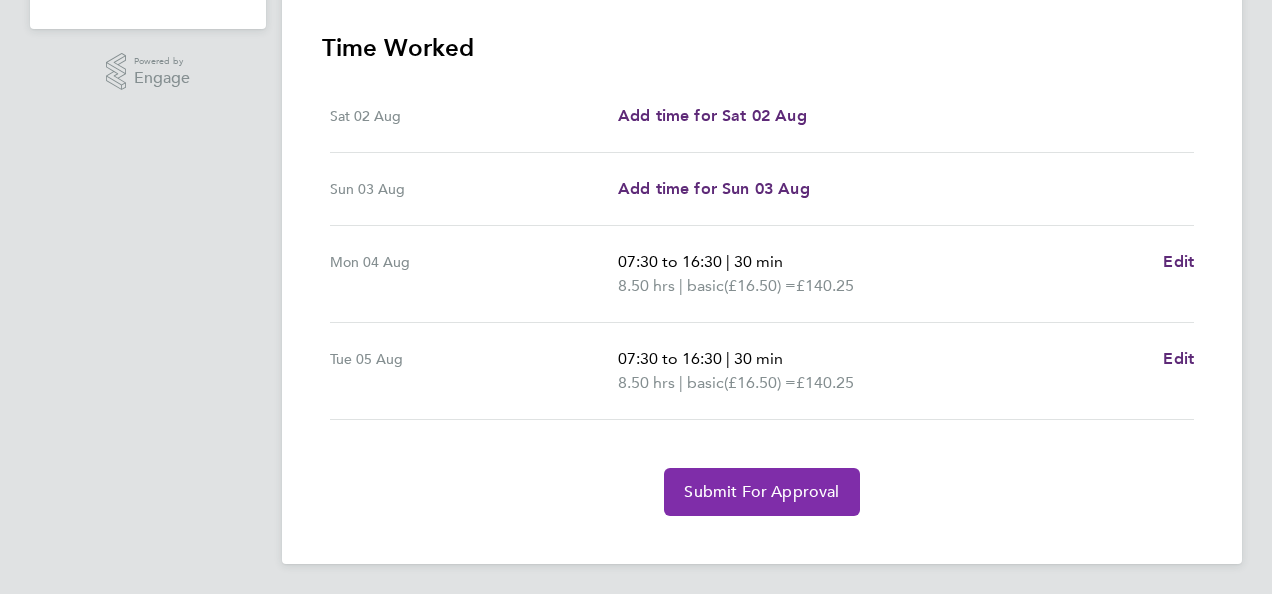 click on "Submit For Approval" 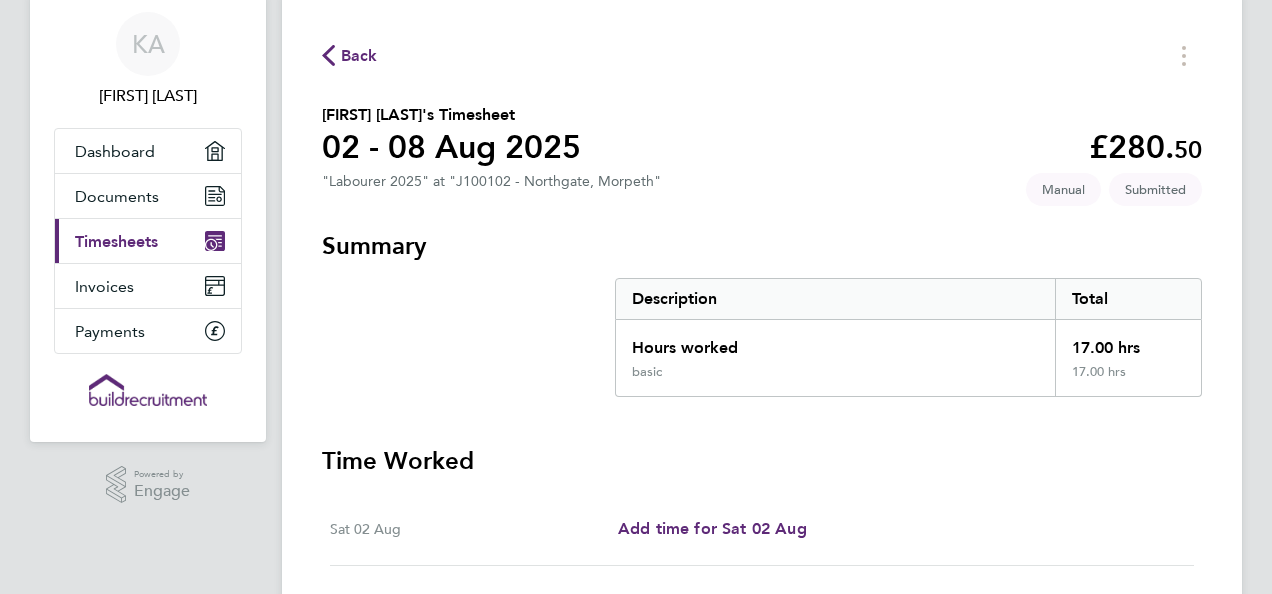 scroll, scrollTop: 67, scrollLeft: 0, axis: vertical 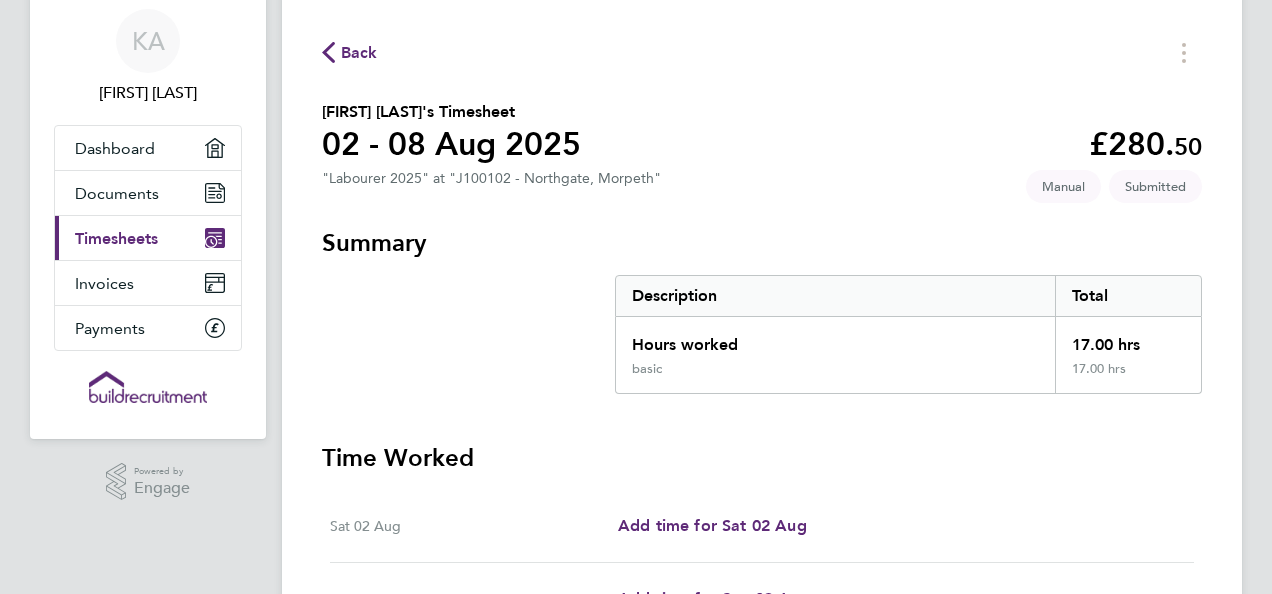click on "Current page:   Timesheets" at bounding box center (148, 238) 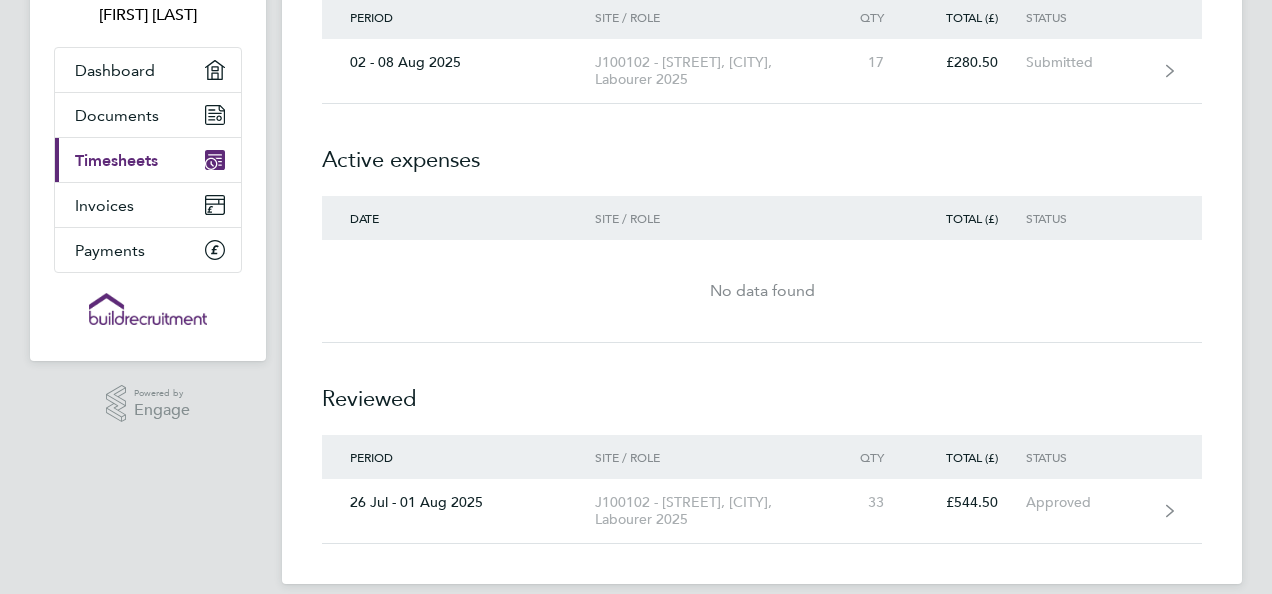 scroll, scrollTop: 166, scrollLeft: 0, axis: vertical 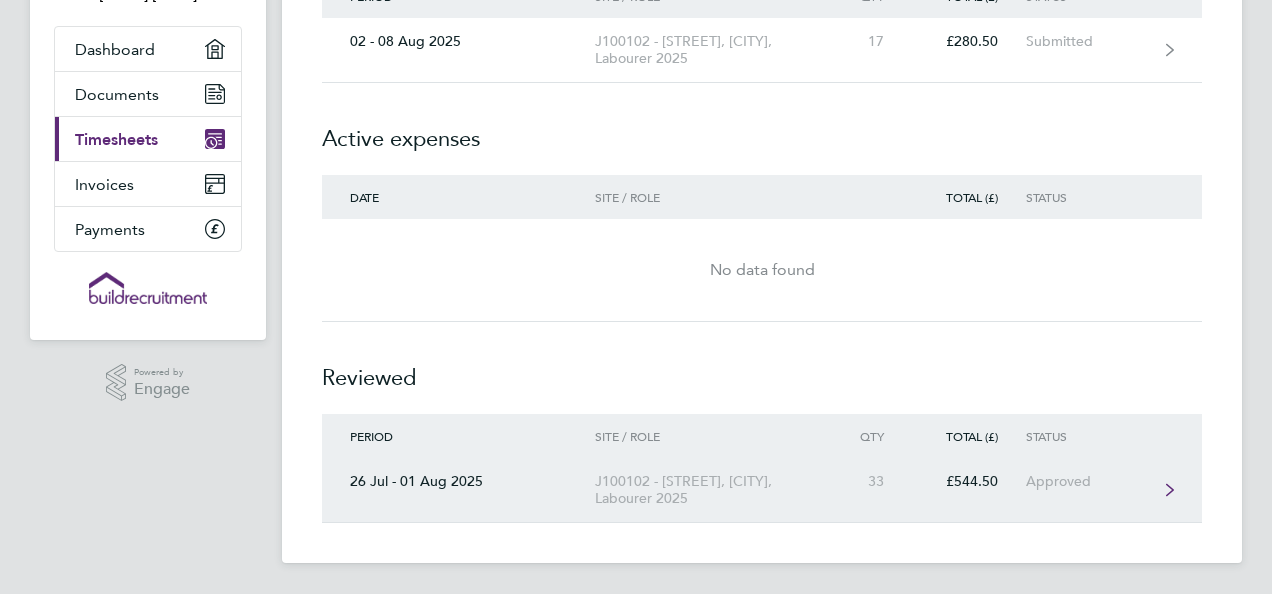 click on "J100102 - [STREET], [CITY], Labourer 2025" 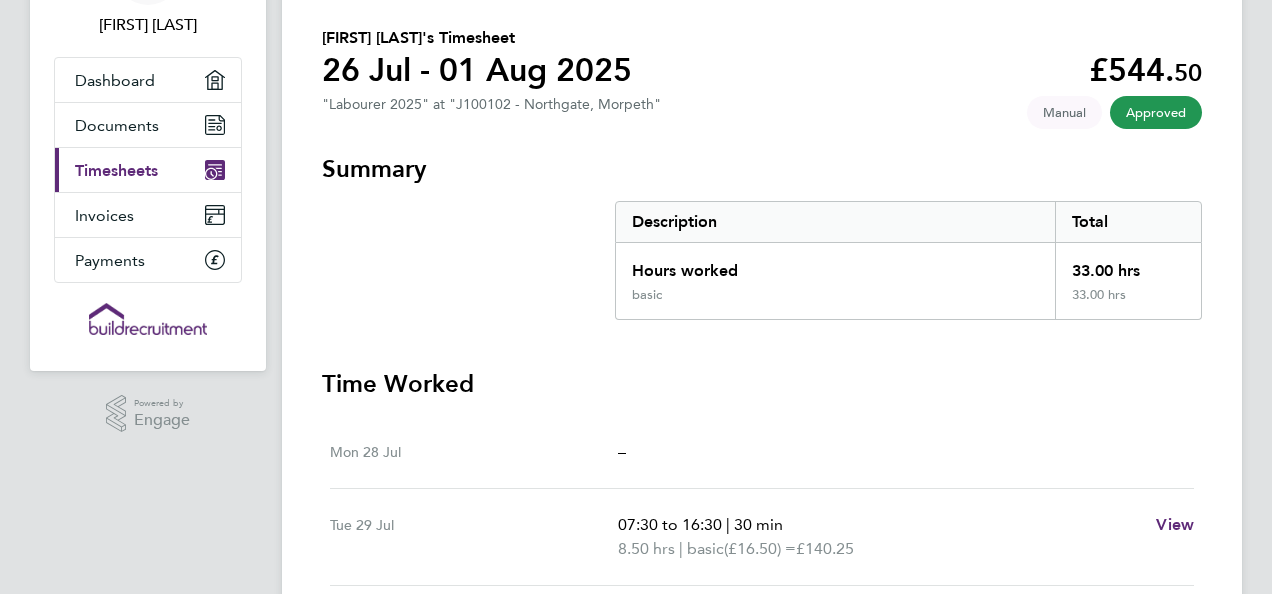 scroll, scrollTop: 0, scrollLeft: 0, axis: both 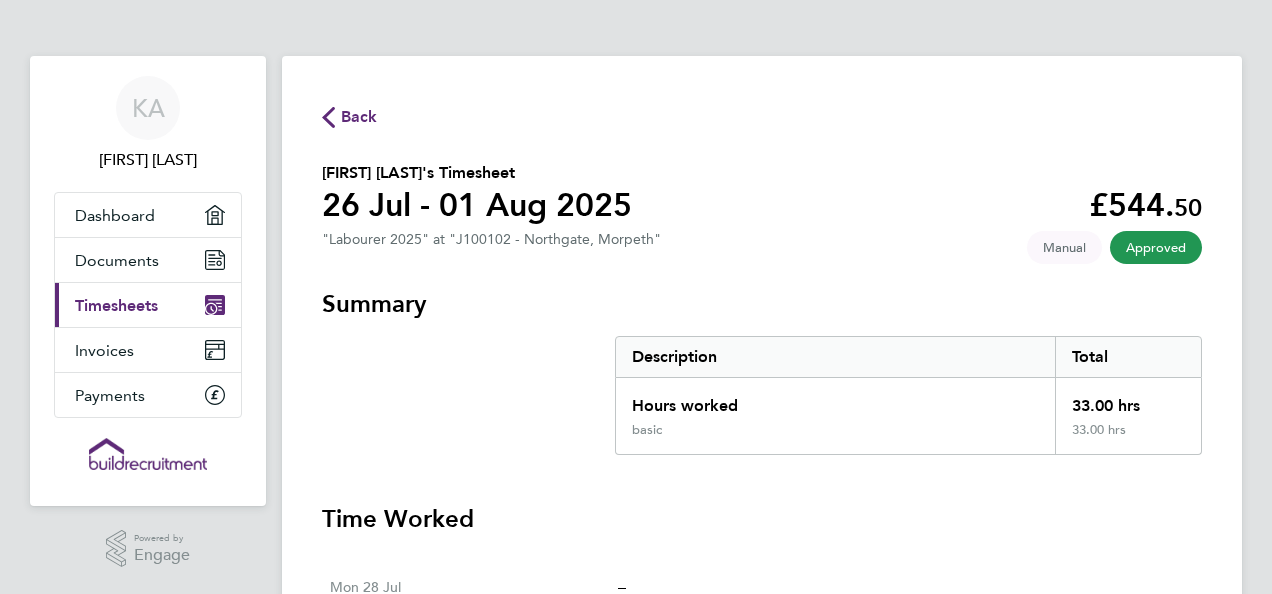 click on "Back" 